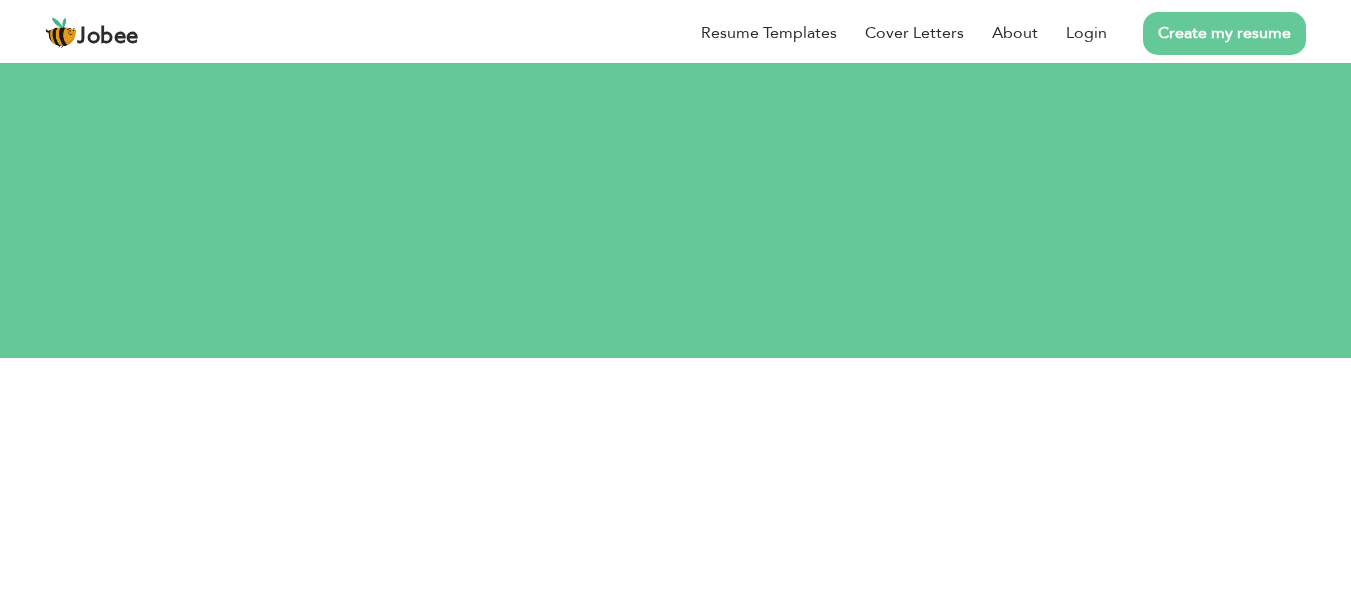 scroll, scrollTop: 0, scrollLeft: 0, axis: both 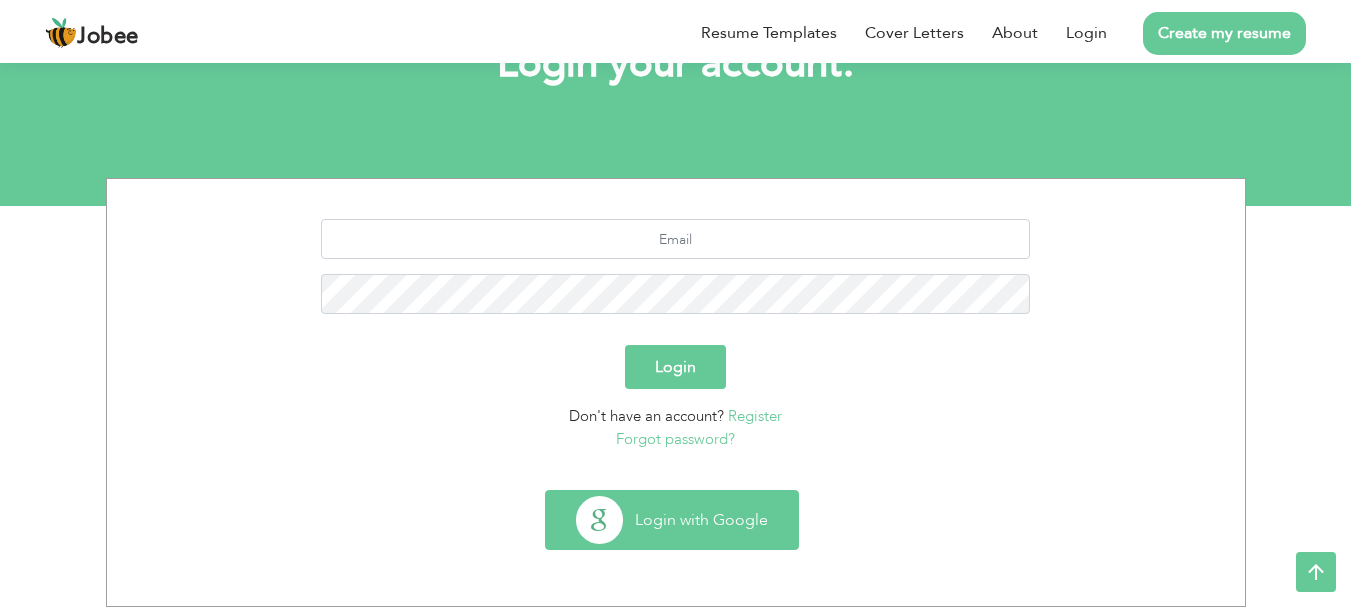 click on "Login with Google" at bounding box center [672, 520] 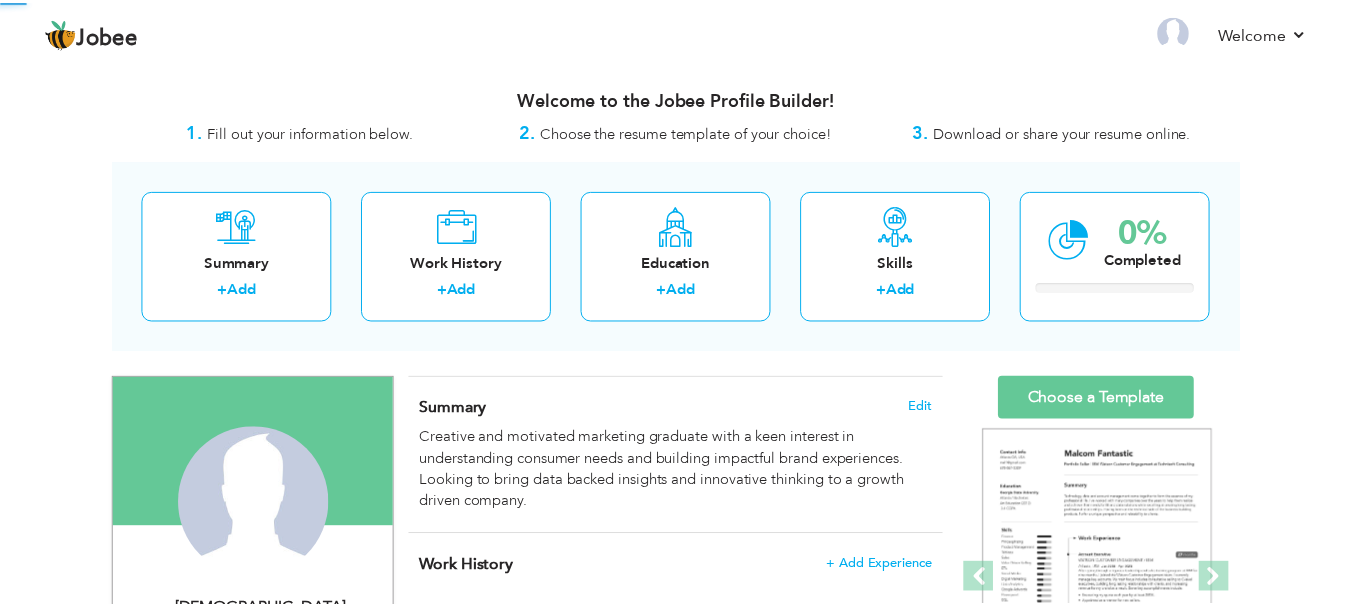 scroll, scrollTop: 0, scrollLeft: 0, axis: both 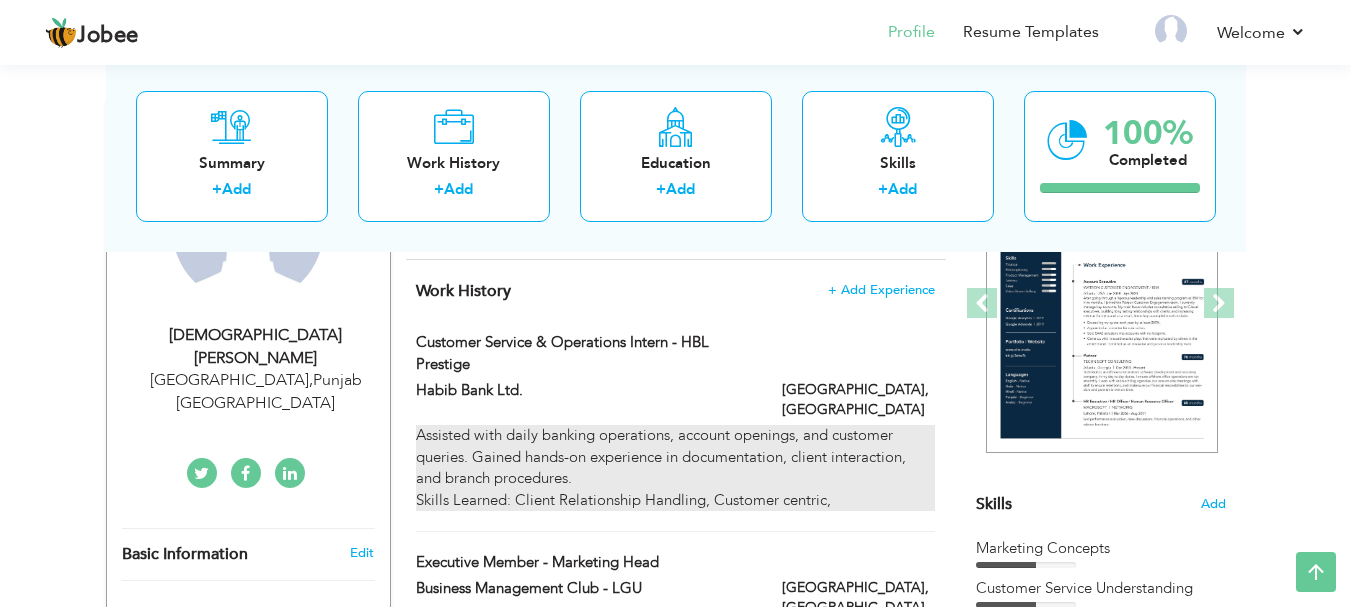 drag, startPoint x: 722, startPoint y: 486, endPoint x: 708, endPoint y: 462, distance: 27.784887 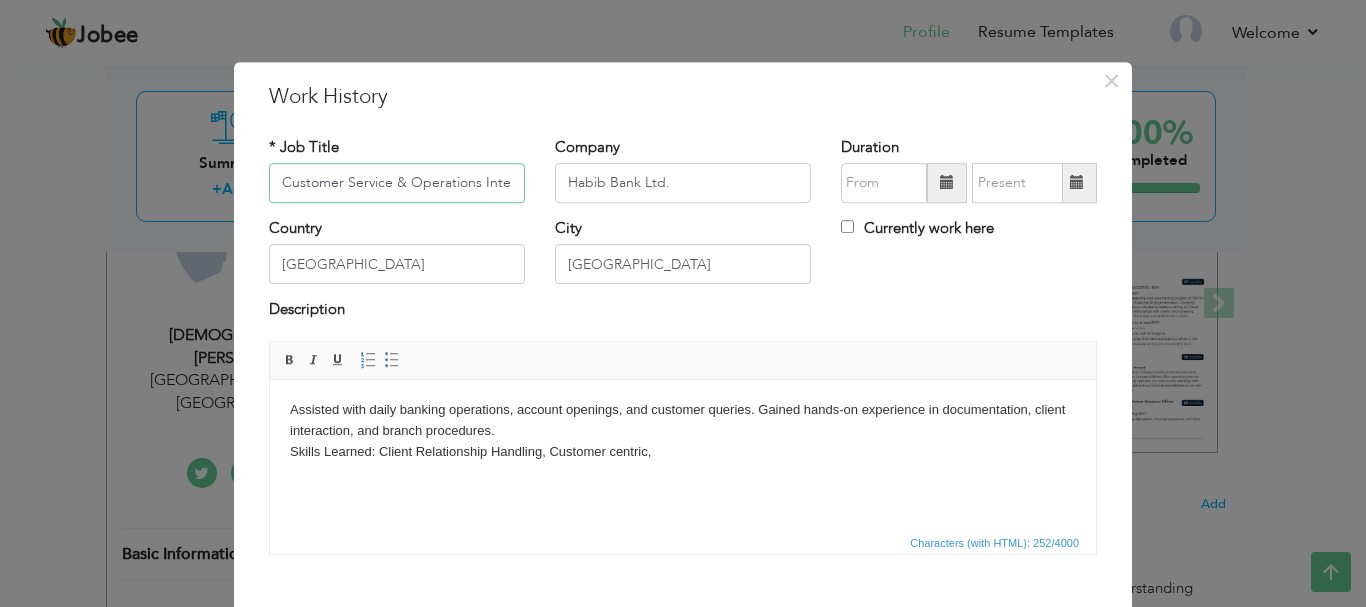 scroll, scrollTop: 0, scrollLeft: 98, axis: horizontal 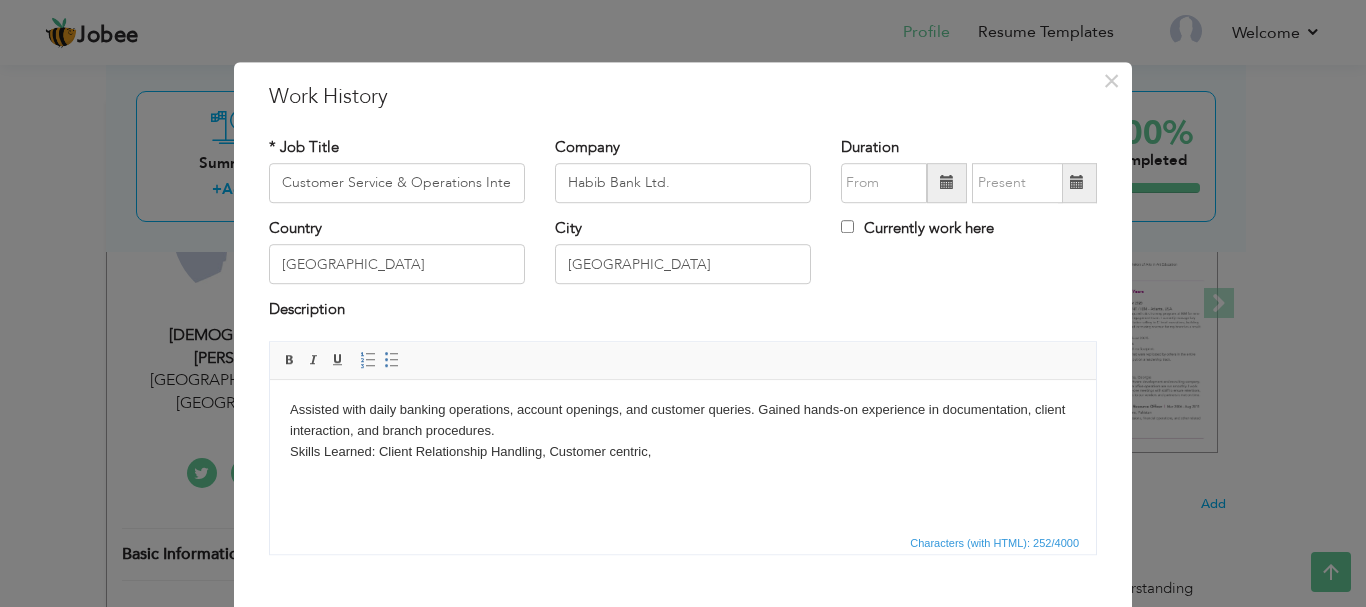 click on "Assisted with daily banking operations, account openings, and customer queries. Gained hands-on experience in documentation, client interaction, and branch procedures. Skills Learned: Client Relationship Handling, Customer centric," at bounding box center [683, 430] 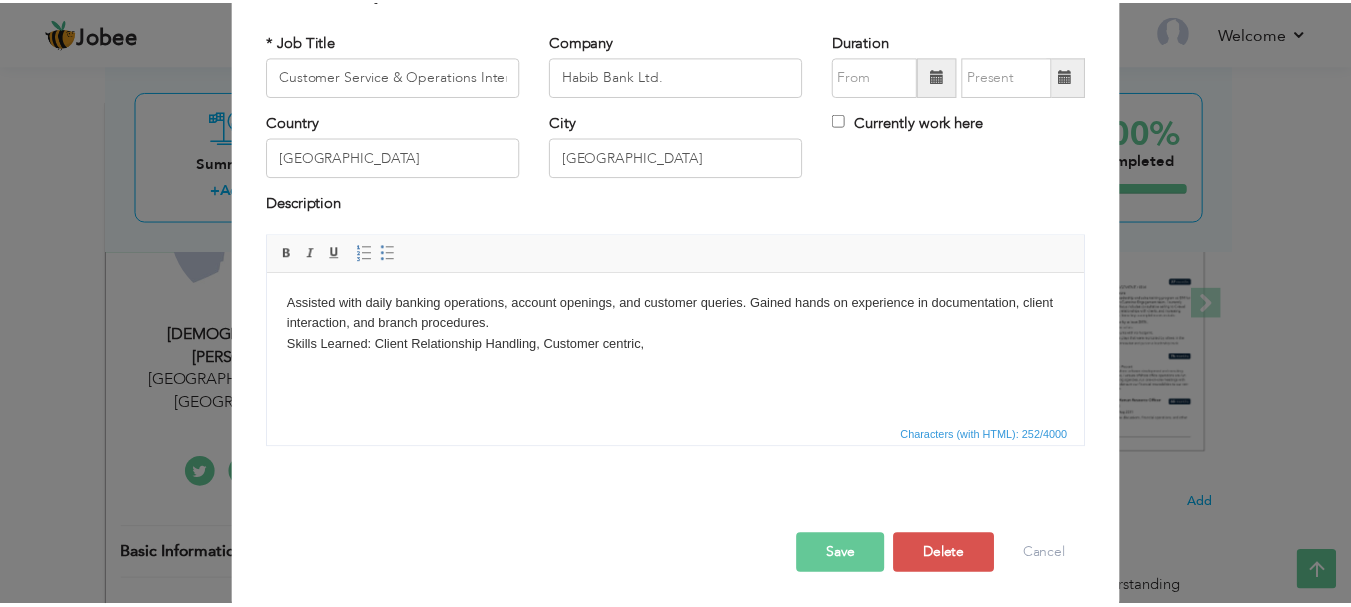 scroll, scrollTop: 110, scrollLeft: 0, axis: vertical 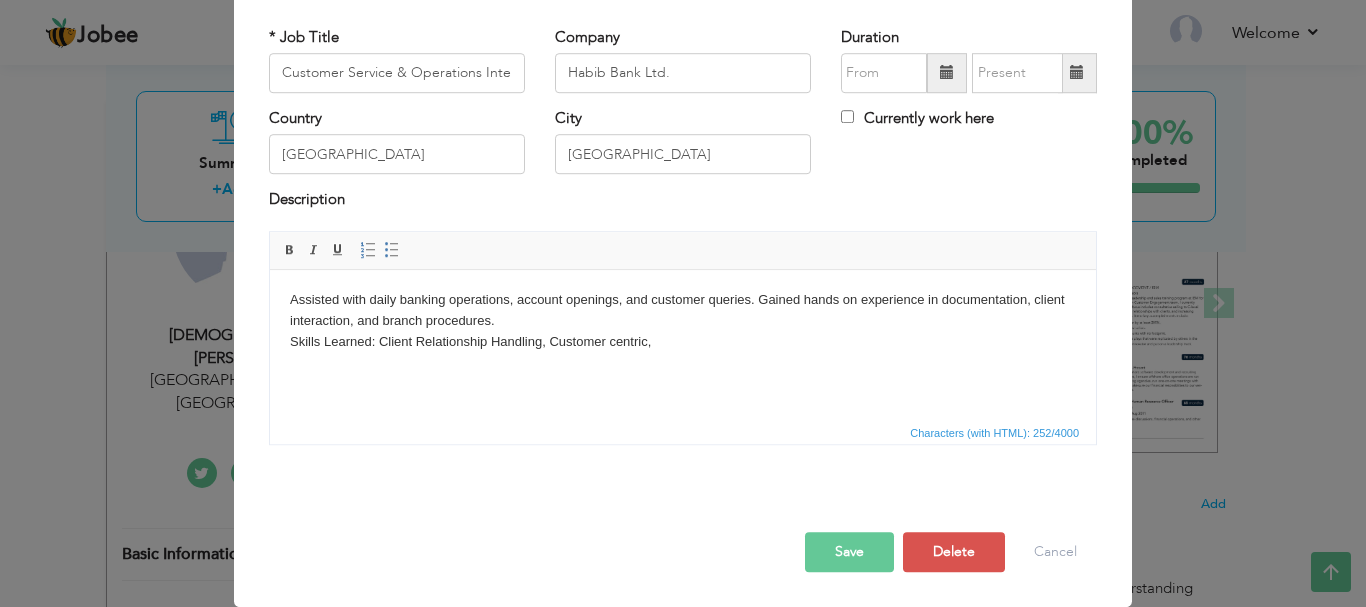 drag, startPoint x: 666, startPoint y: 352, endPoint x: 289, endPoint y: 350, distance: 377.0053 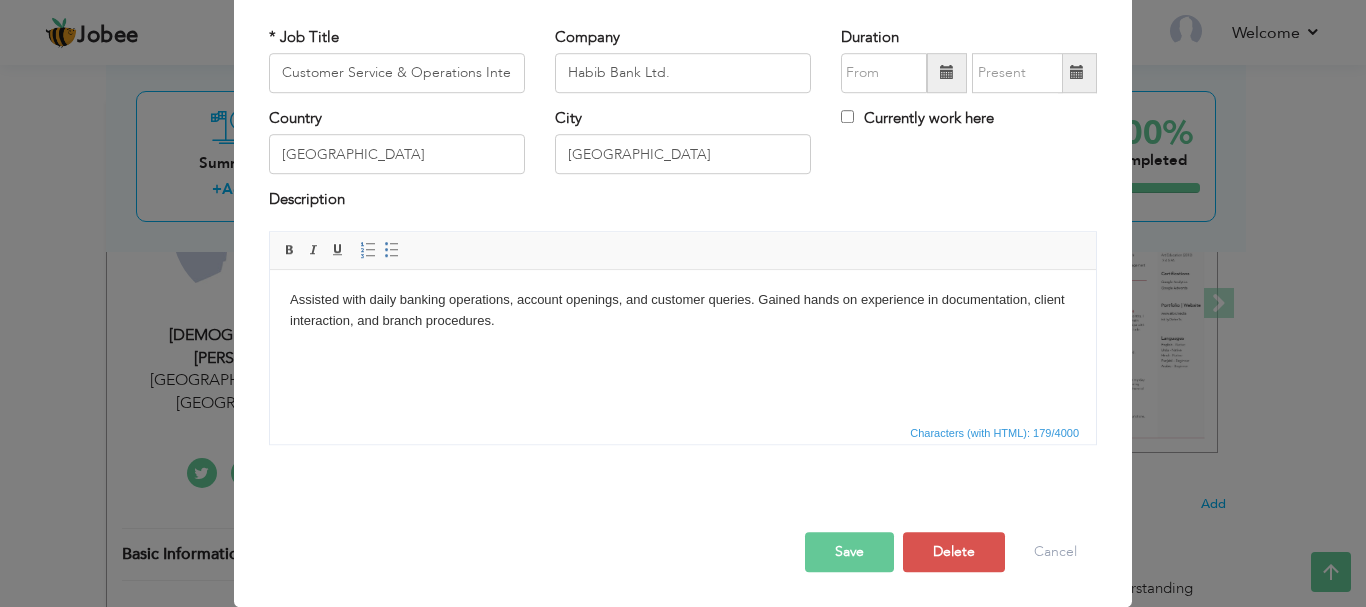 click on "Save" at bounding box center [849, 552] 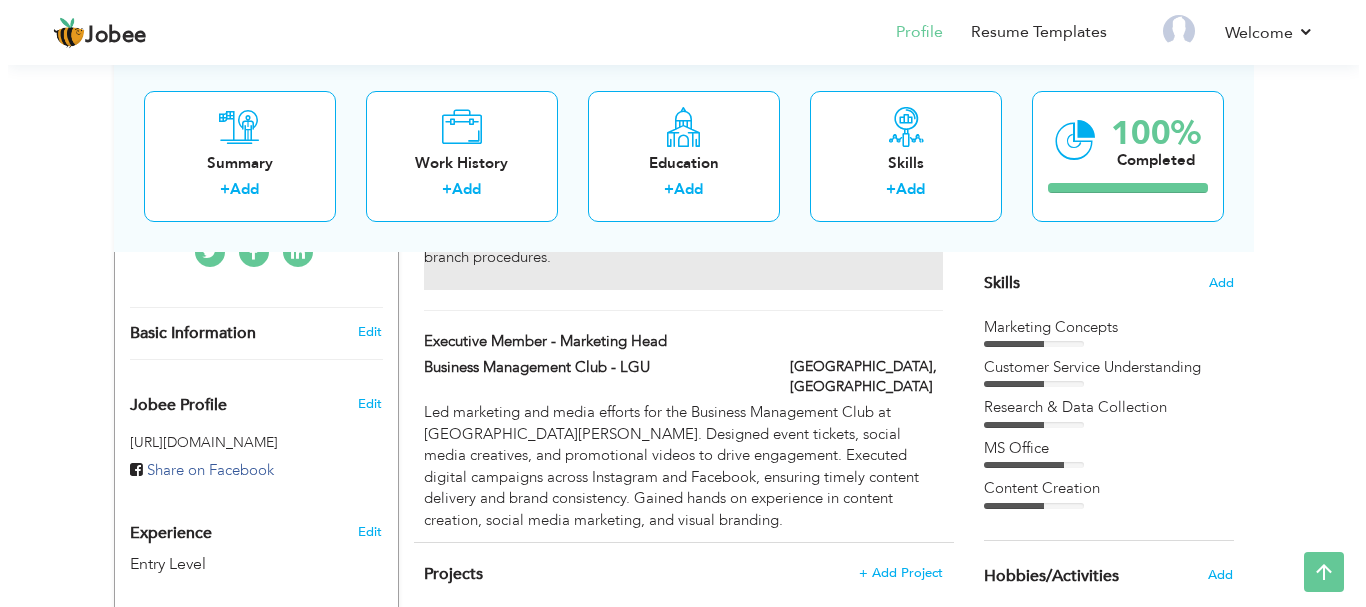 scroll, scrollTop: 498, scrollLeft: 0, axis: vertical 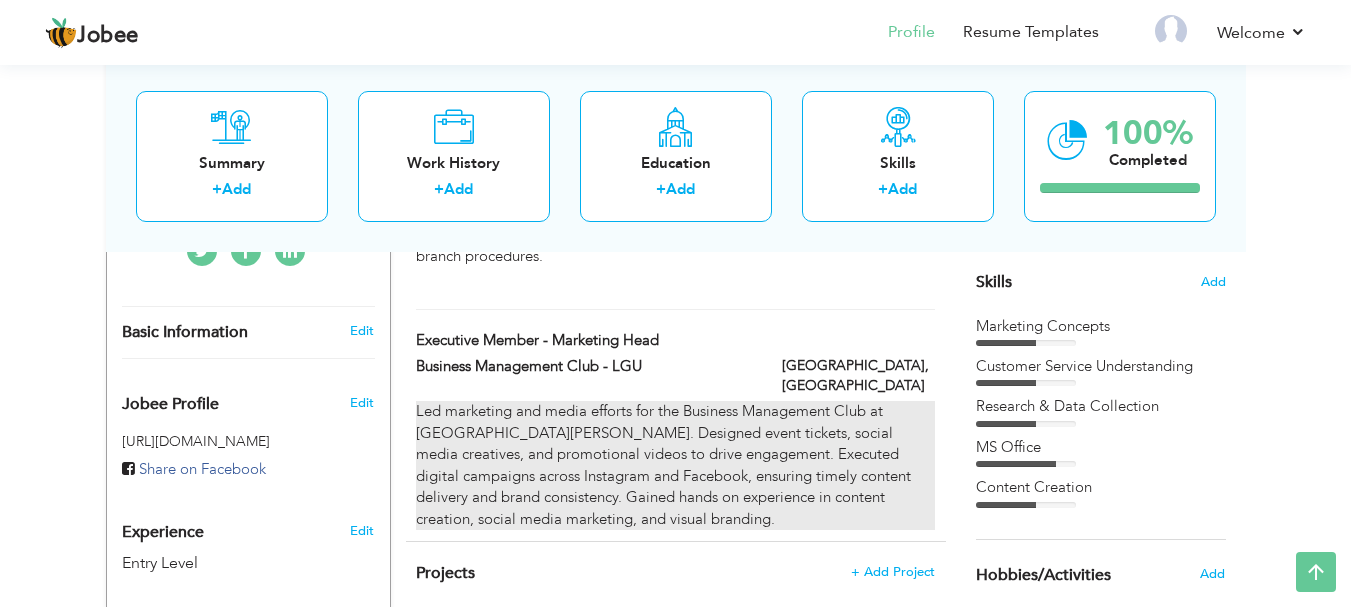 click on "Led marketing and media efforts for the Business Management Club at Lahore Garrison University. Designed event tickets, social media creatives, and promotional videos to drive engagement. Executed digital campaigns across Instagram and Facebook, ensuring timely content delivery and brand consistency. Gained hands on experience in content creation, social media marketing, and visual branding." at bounding box center (675, 465) 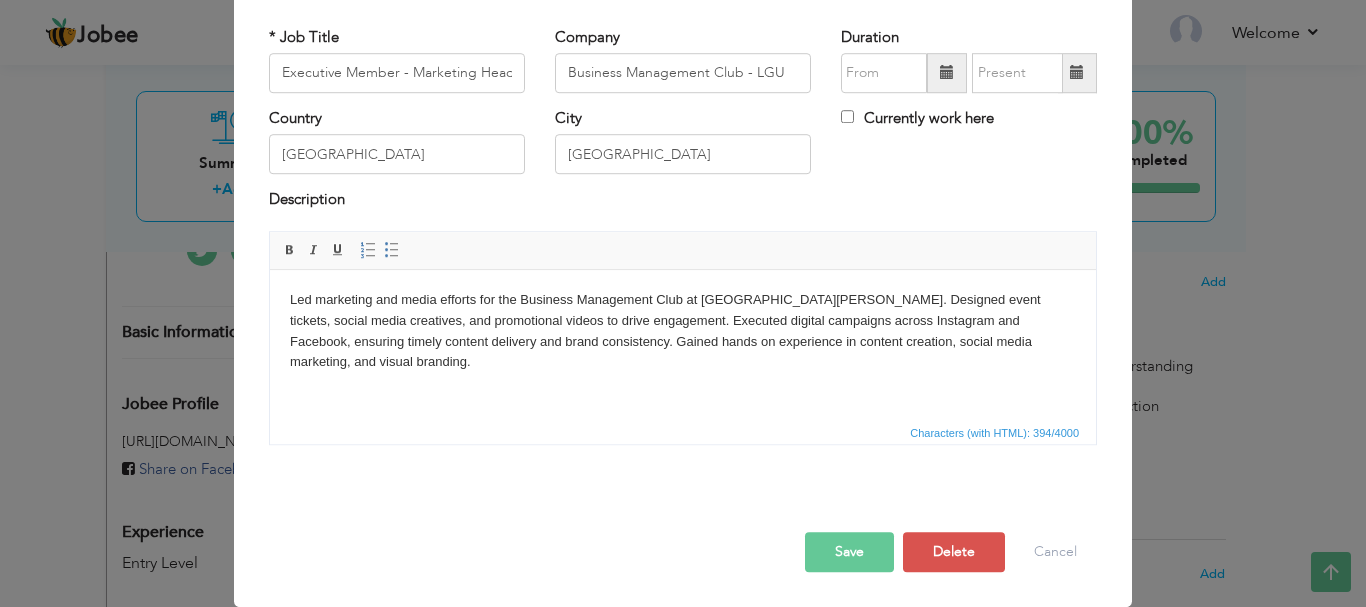 scroll, scrollTop: 0, scrollLeft: 0, axis: both 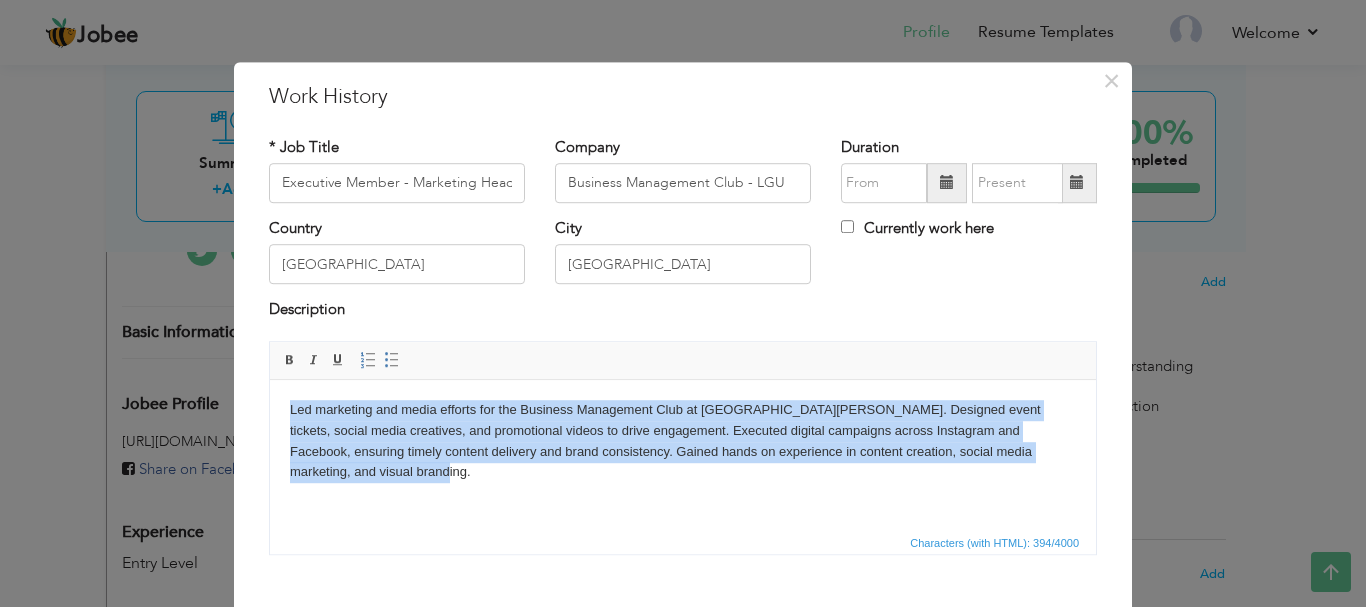 drag, startPoint x: 284, startPoint y: 405, endPoint x: 1169, endPoint y: 494, distance: 889.46387 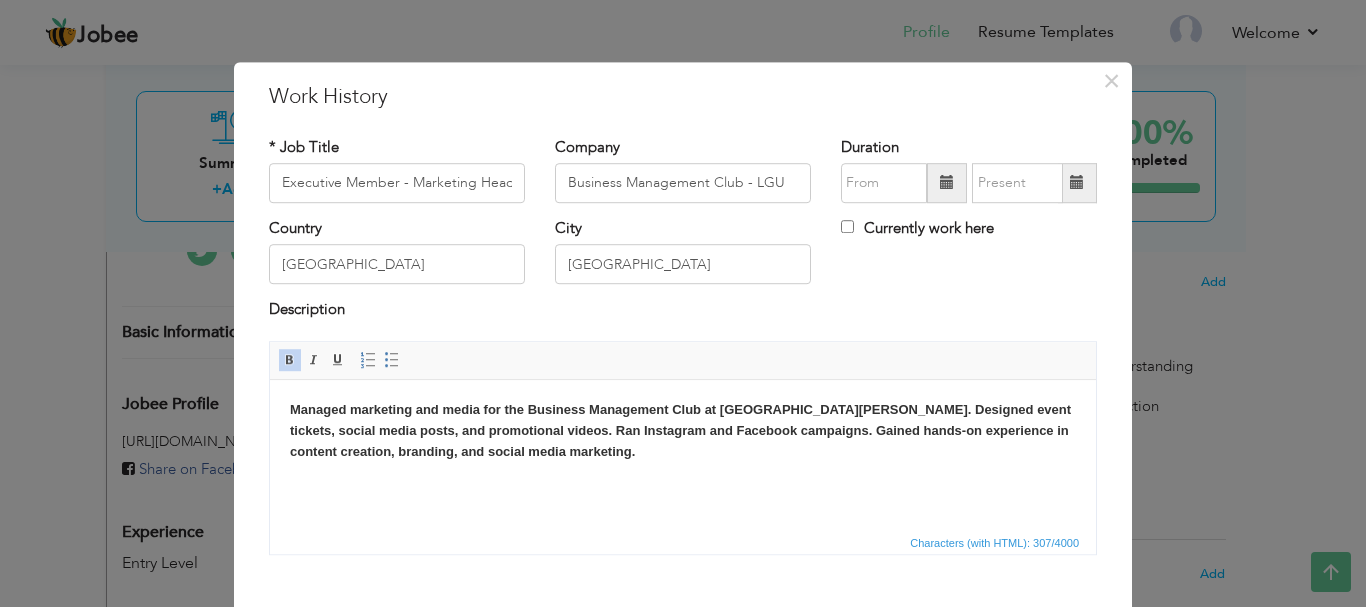 click on "Managed marketing and media for the Business Management Club at Lahore Garrison University. Designed event tickets, social media posts, and promotional videos. Ran Instagram and Facebook campaigns. Gained hands-on experience in content creation, branding, and social media marketing." at bounding box center [680, 429] 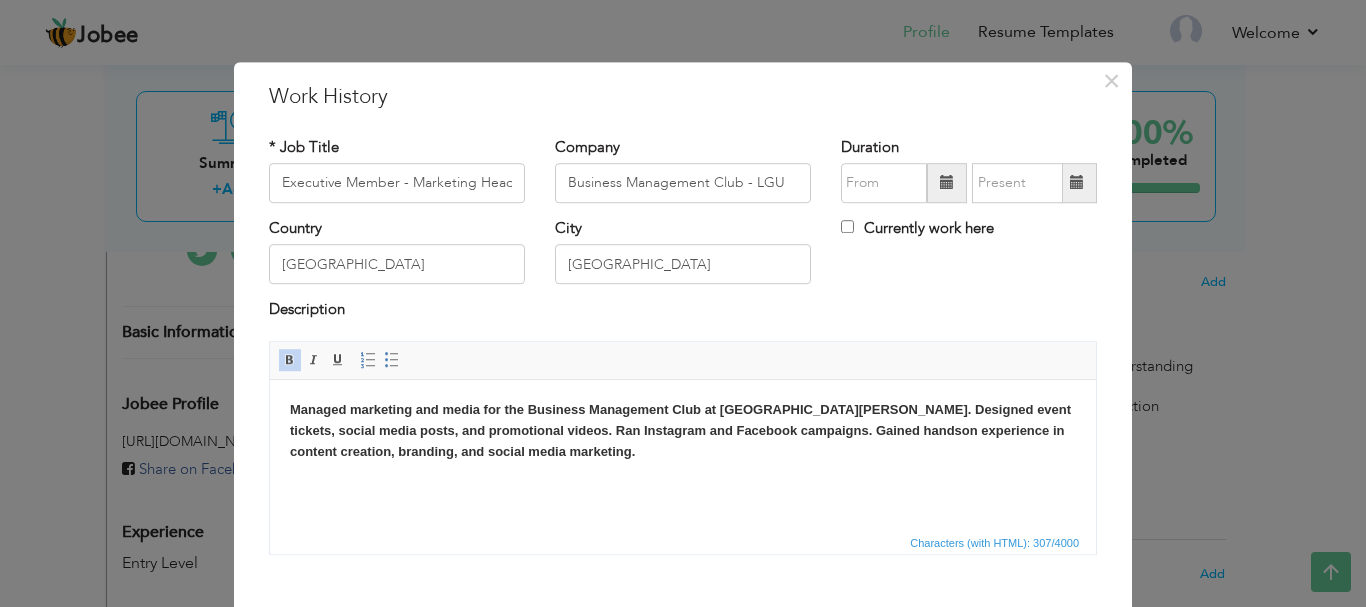 click at bounding box center (290, 360) 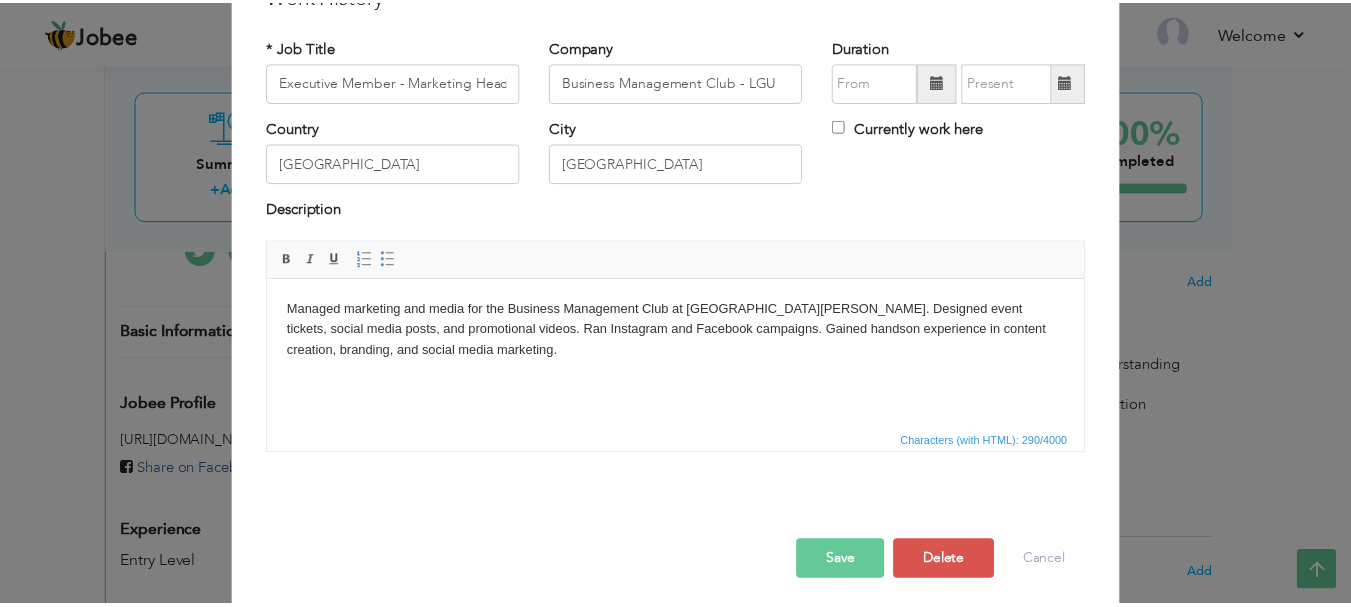 scroll, scrollTop: 110, scrollLeft: 0, axis: vertical 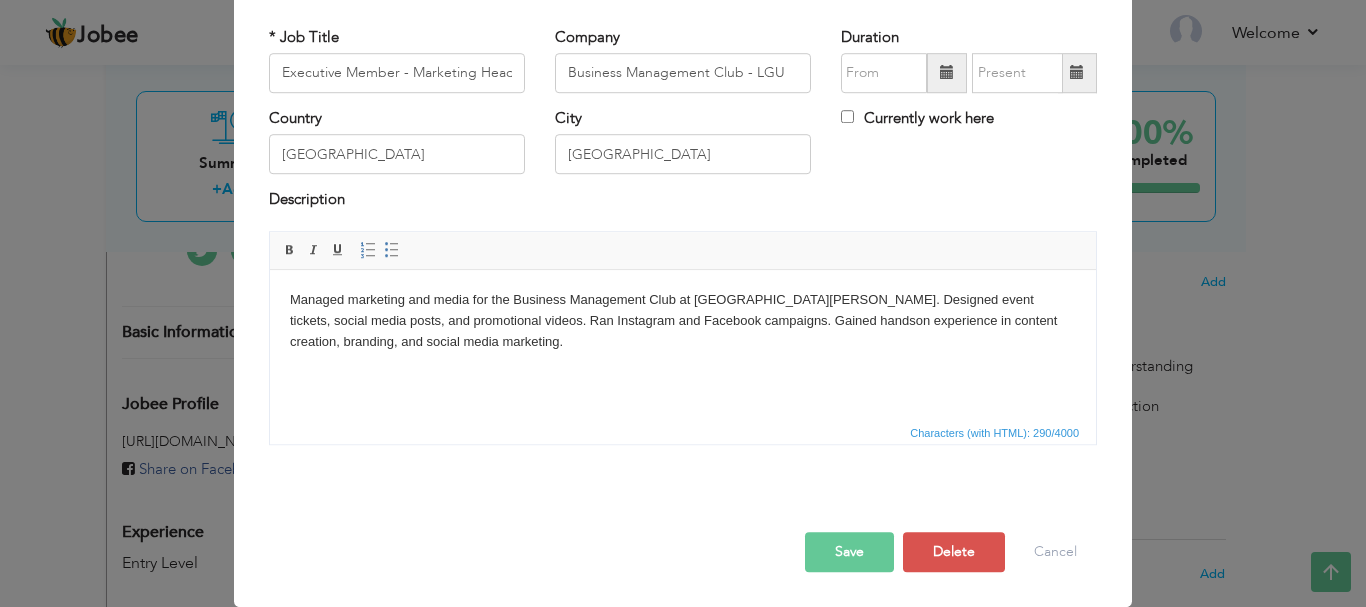 click on "Save" at bounding box center [849, 552] 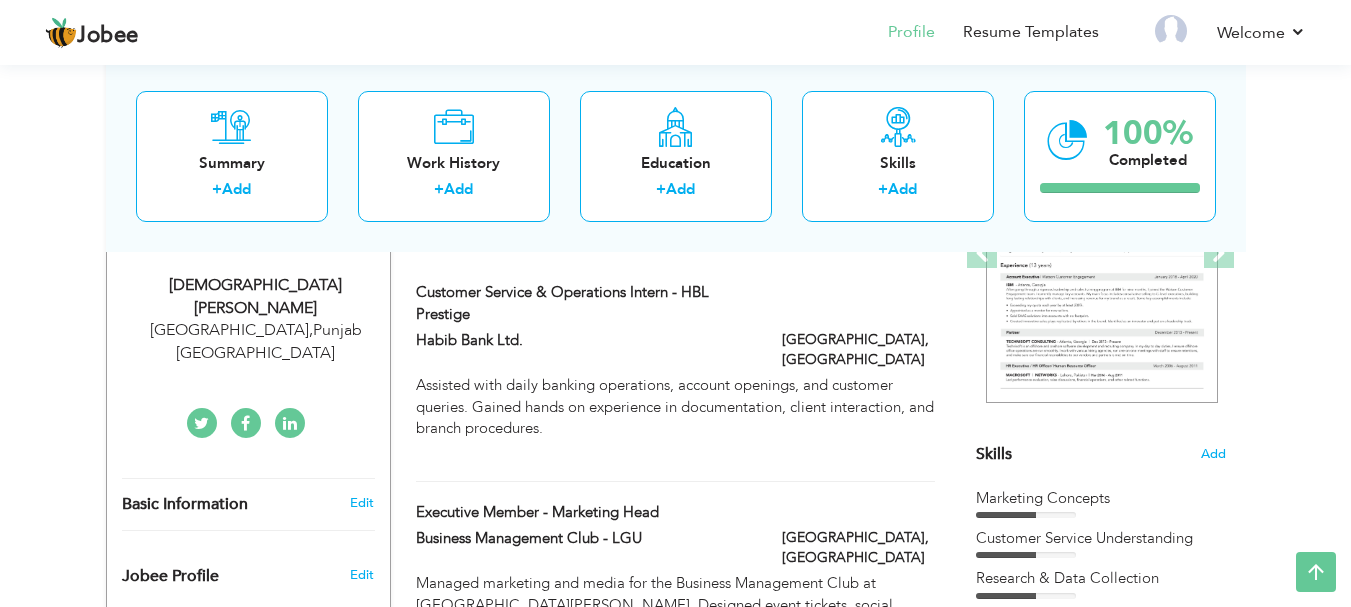 scroll, scrollTop: 279, scrollLeft: 0, axis: vertical 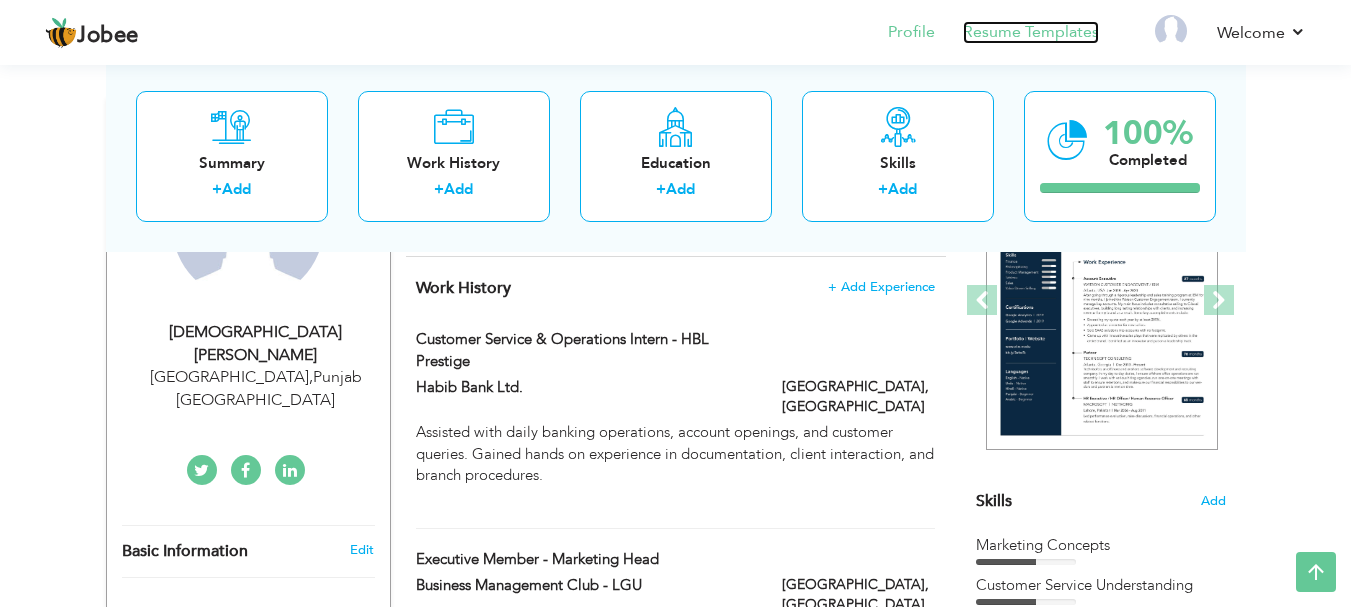 click on "Resume Templates" at bounding box center (1031, 32) 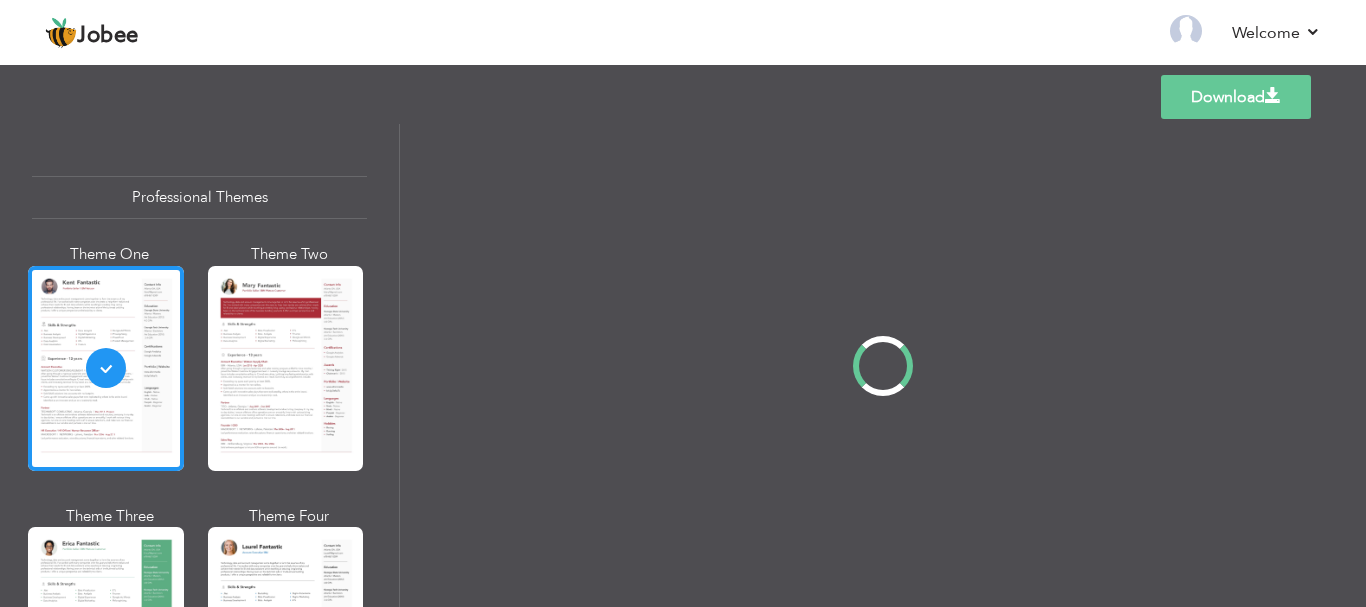 scroll, scrollTop: 0, scrollLeft: 0, axis: both 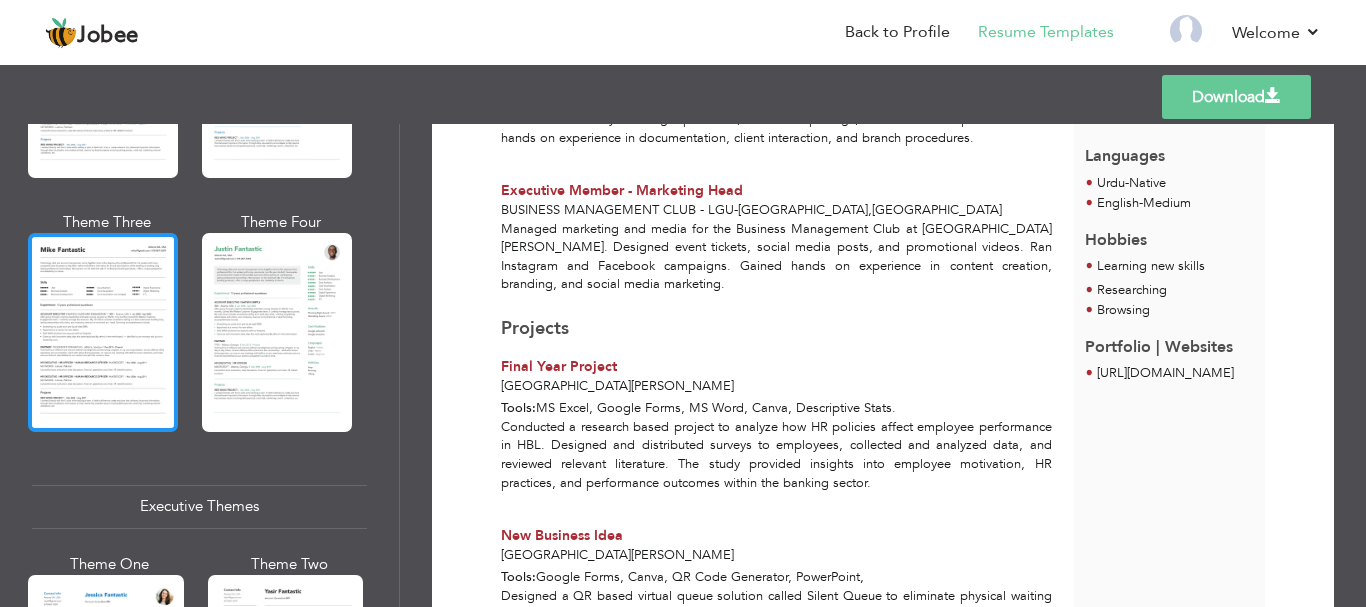 click at bounding box center [103, 332] 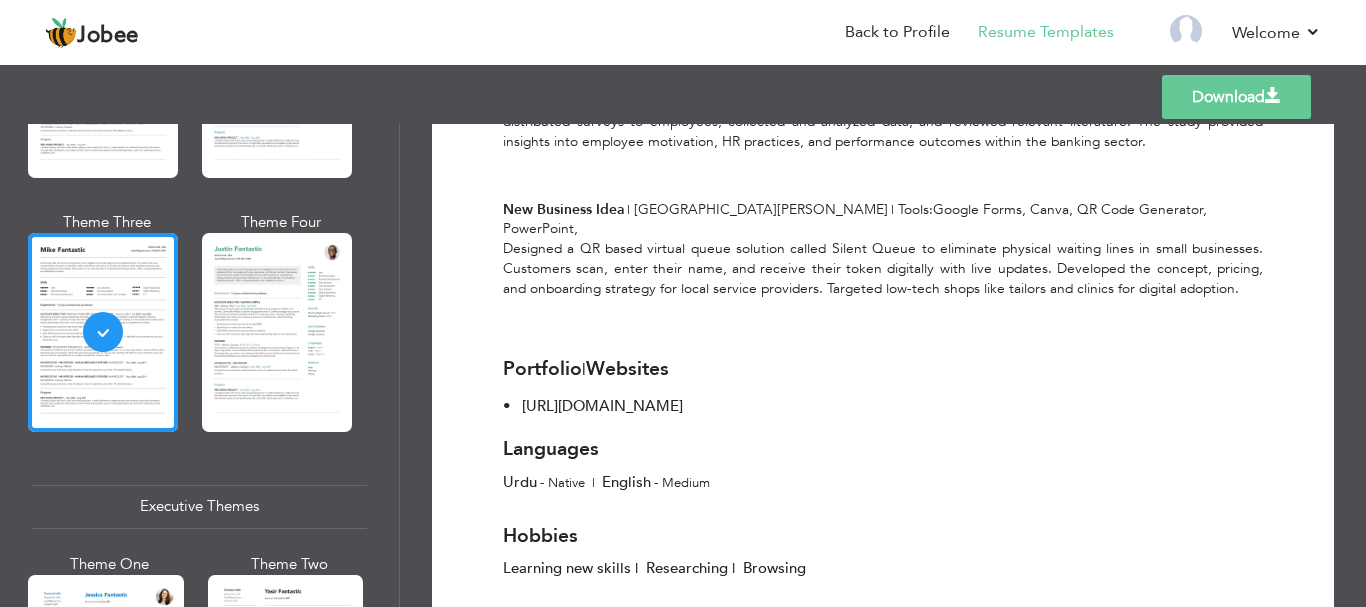 scroll, scrollTop: 1049, scrollLeft: 0, axis: vertical 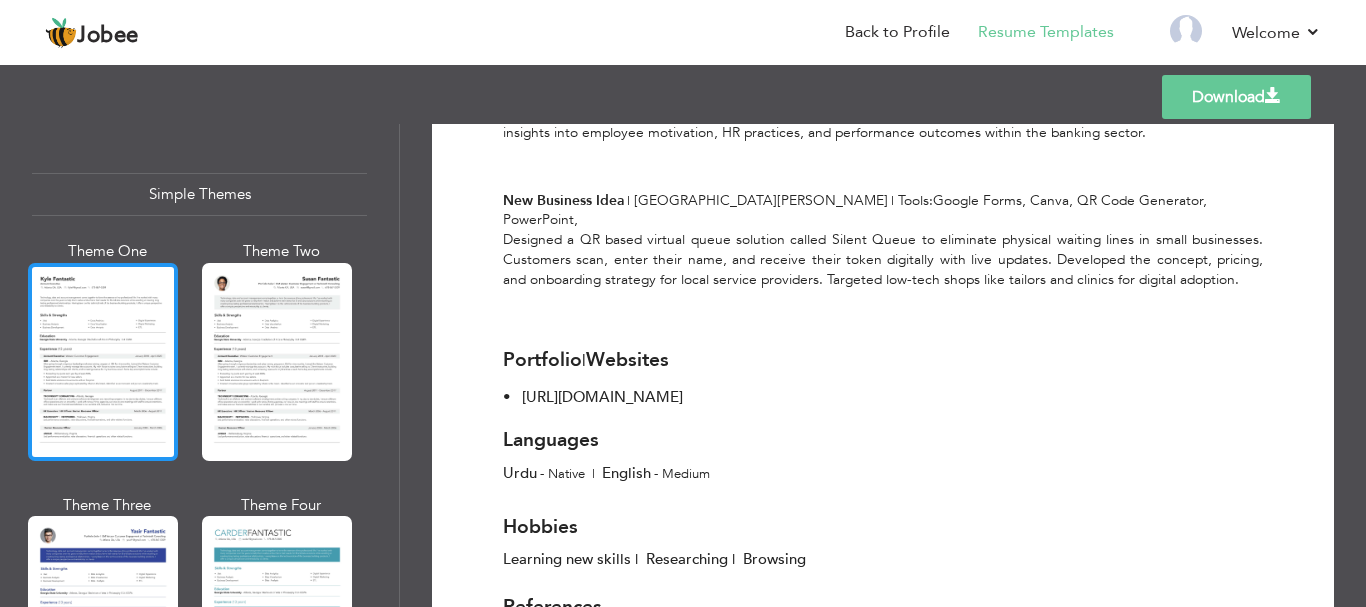 click at bounding box center (103, 362) 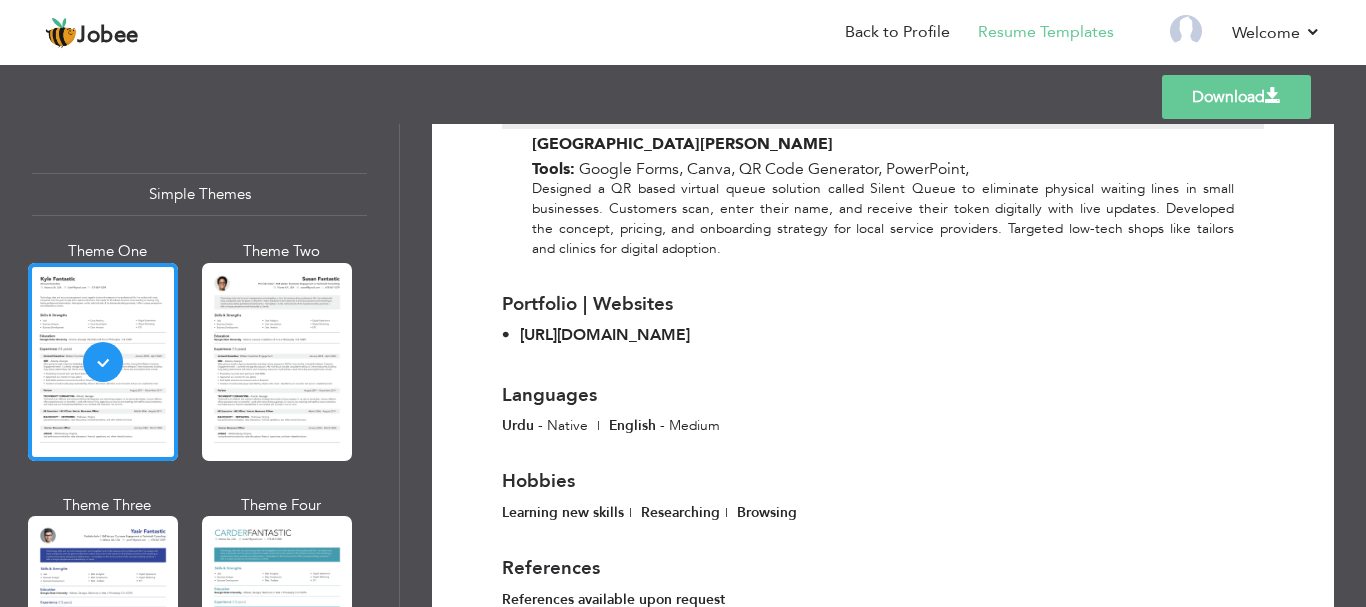 scroll, scrollTop: 1192, scrollLeft: 0, axis: vertical 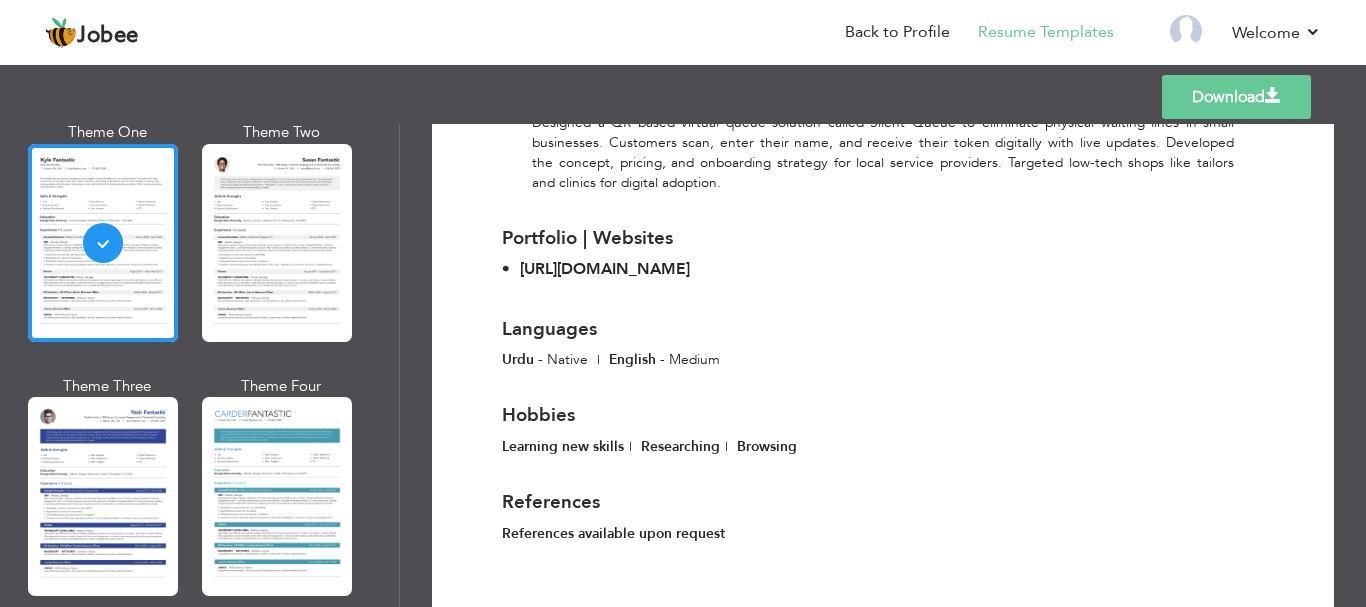 click on "Download" at bounding box center [1236, 97] 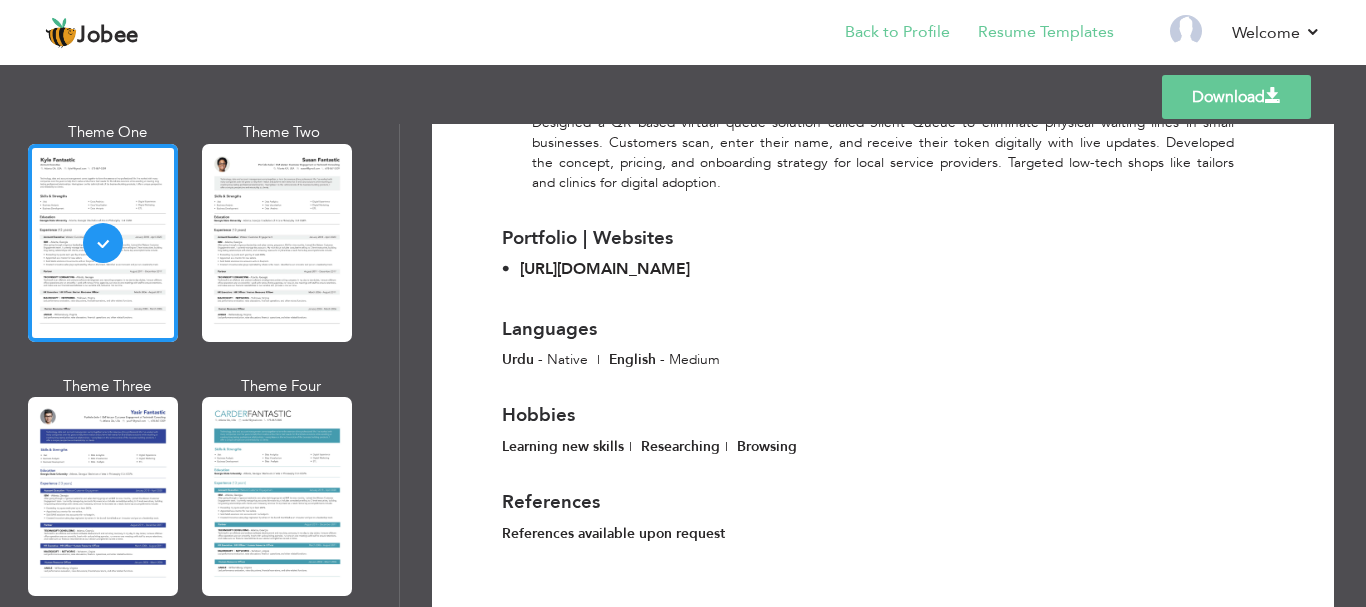click on "Back to Profile" at bounding box center (897, 32) 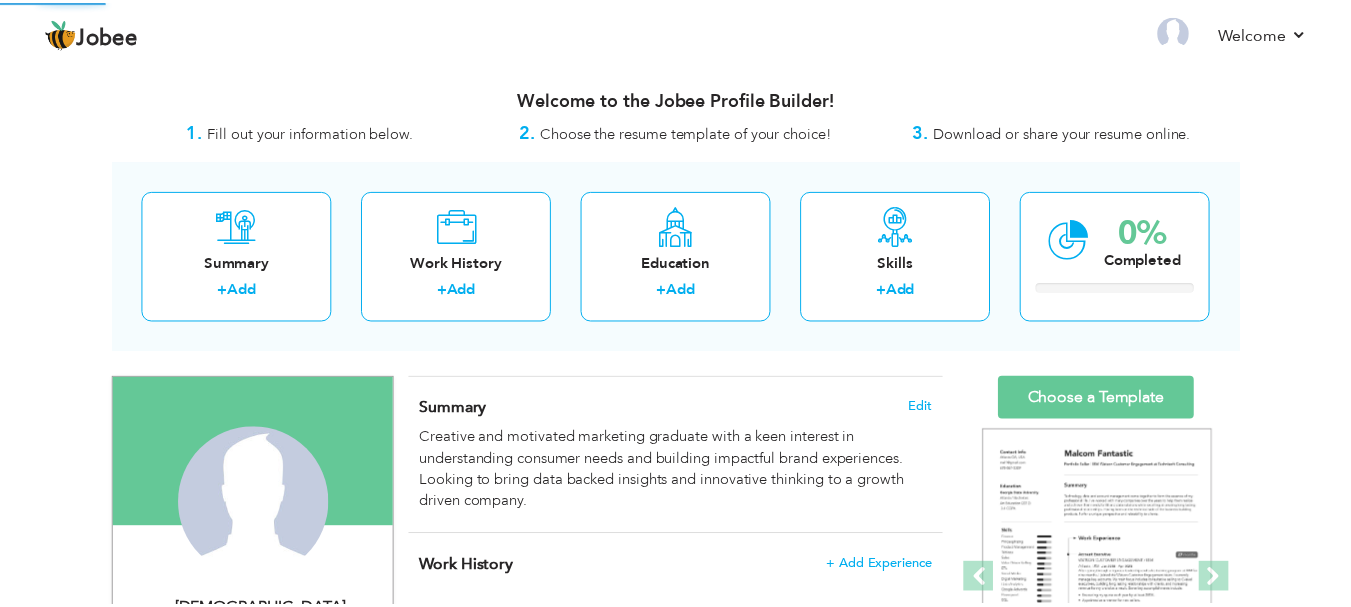 scroll, scrollTop: 0, scrollLeft: 0, axis: both 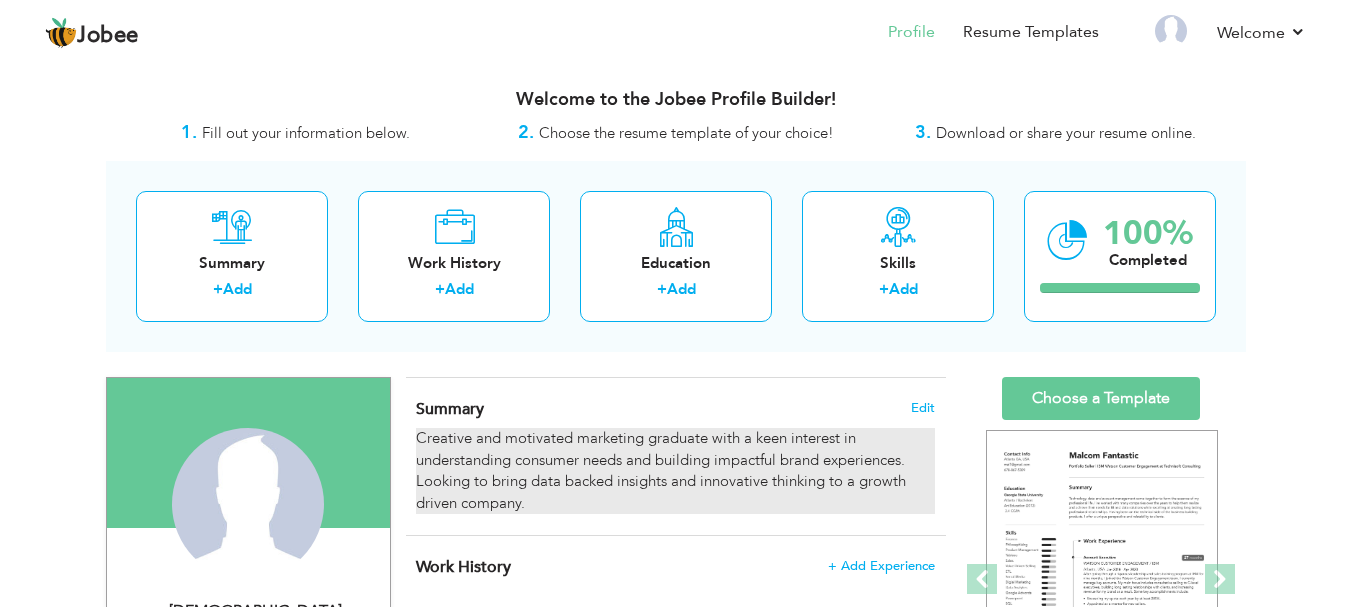 click on "Creative and motivated marketing graduate with a keen interest in understanding consumer needs and building impactful brand experiences. Looking to bring data backed insights and innovative thinking to a growth driven company." at bounding box center [675, 471] 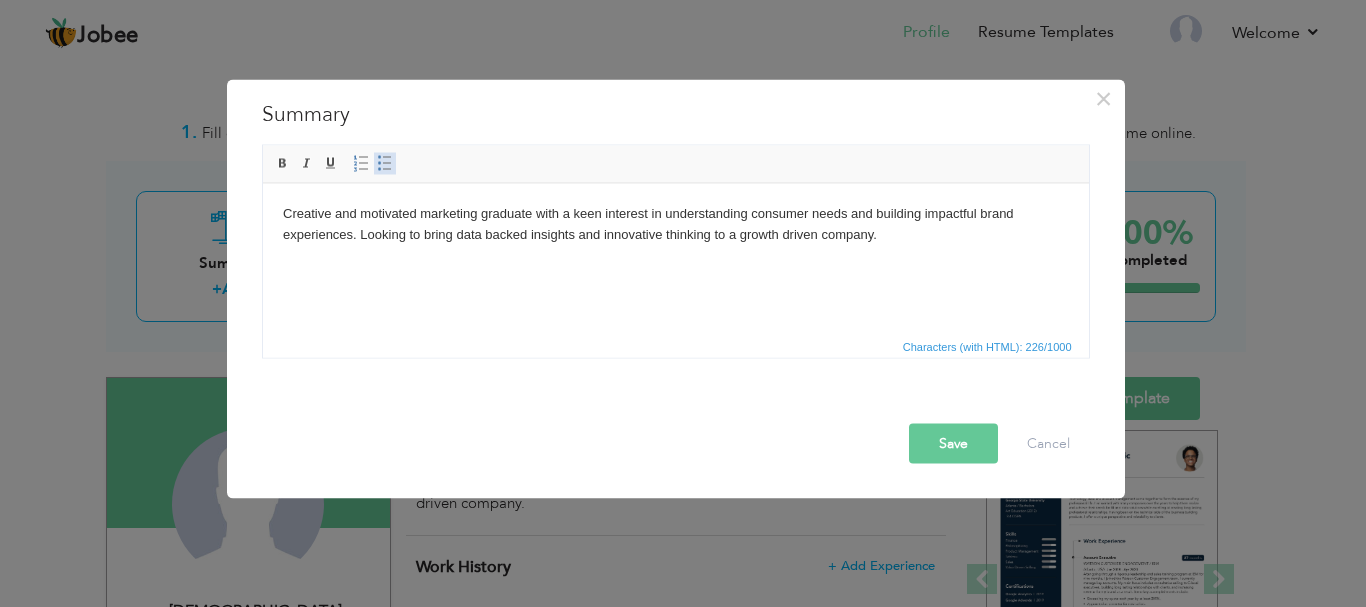 click at bounding box center (385, 163) 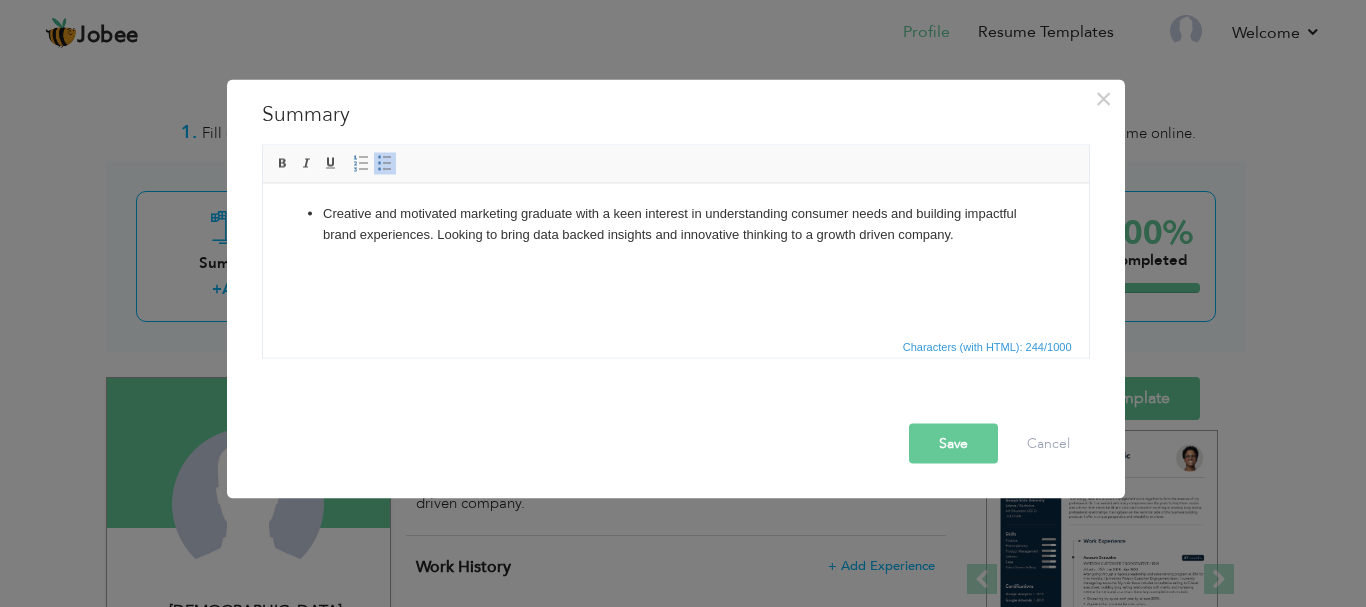 click at bounding box center (385, 163) 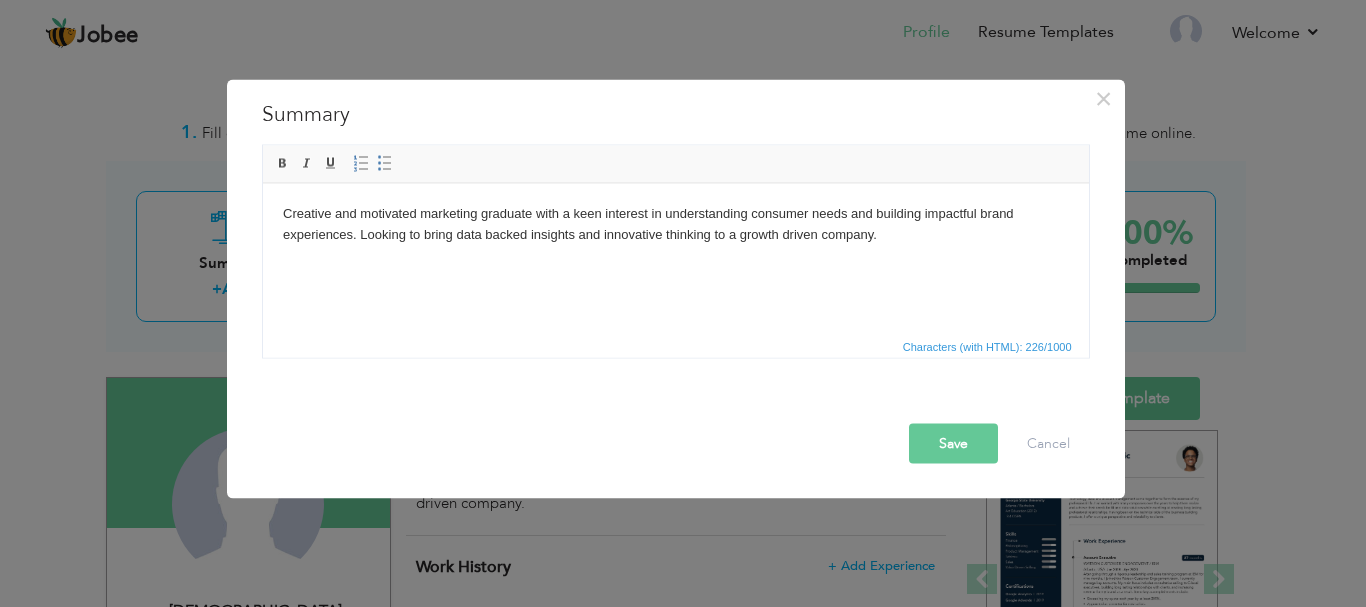 click on "Insert/Remove Numbered List   Insert/Remove Bulleted List" at bounding box center [373, 163] 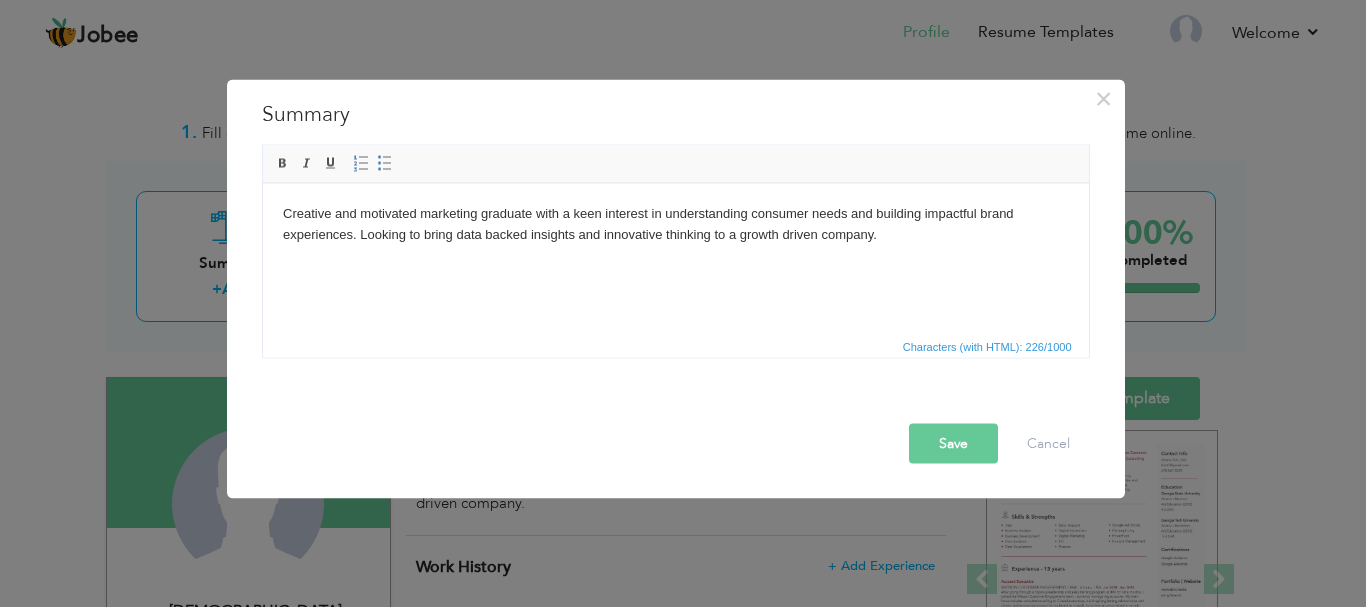 click on "Save" at bounding box center (953, 443) 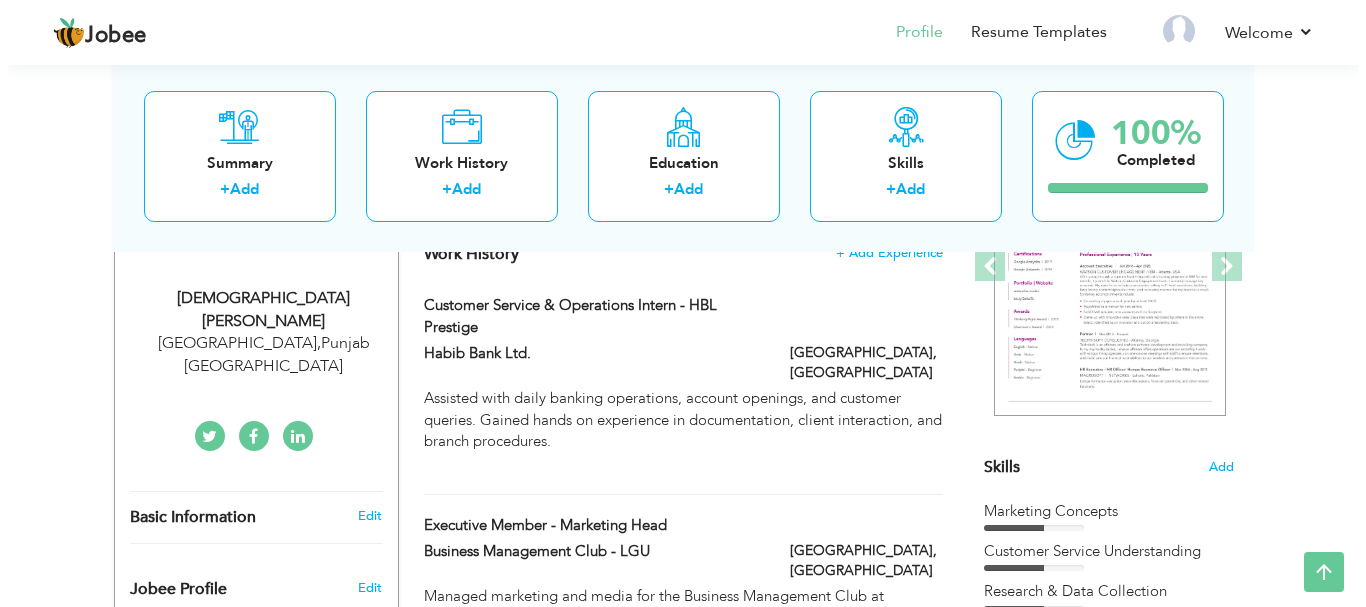 scroll, scrollTop: 314, scrollLeft: 0, axis: vertical 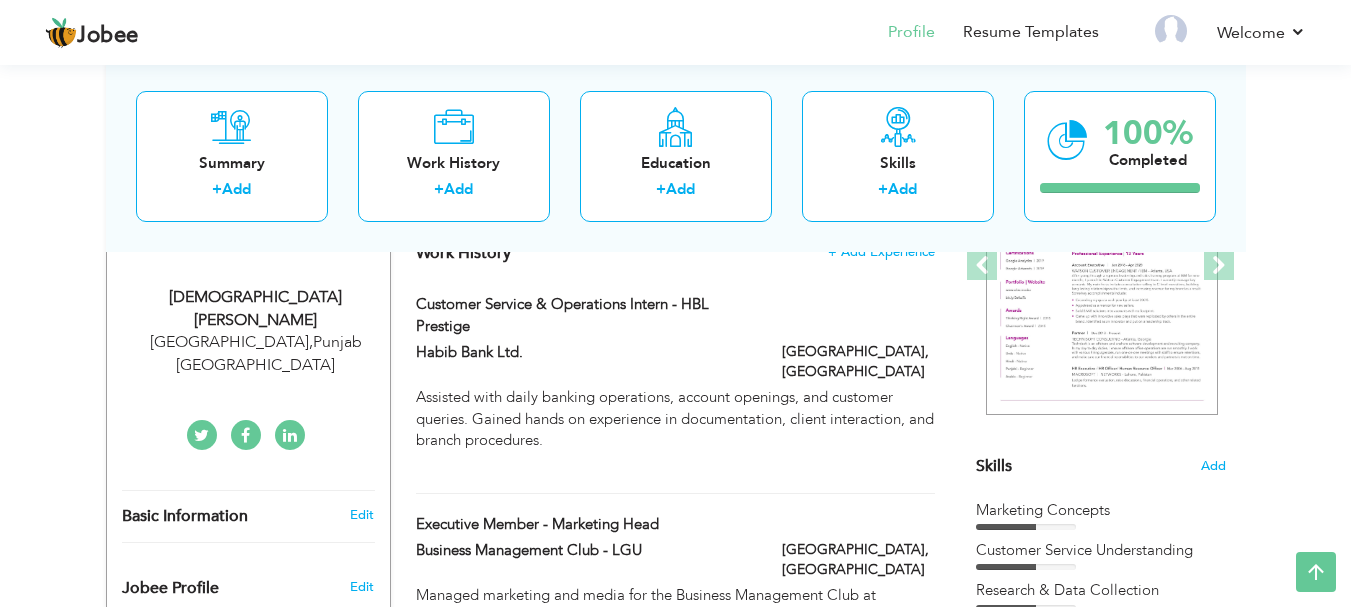 click on "Assisted with daily banking operations, account openings, and customer queries. Gained hands on experience in documentation, client interaction, and branch procedures." at bounding box center (675, 430) 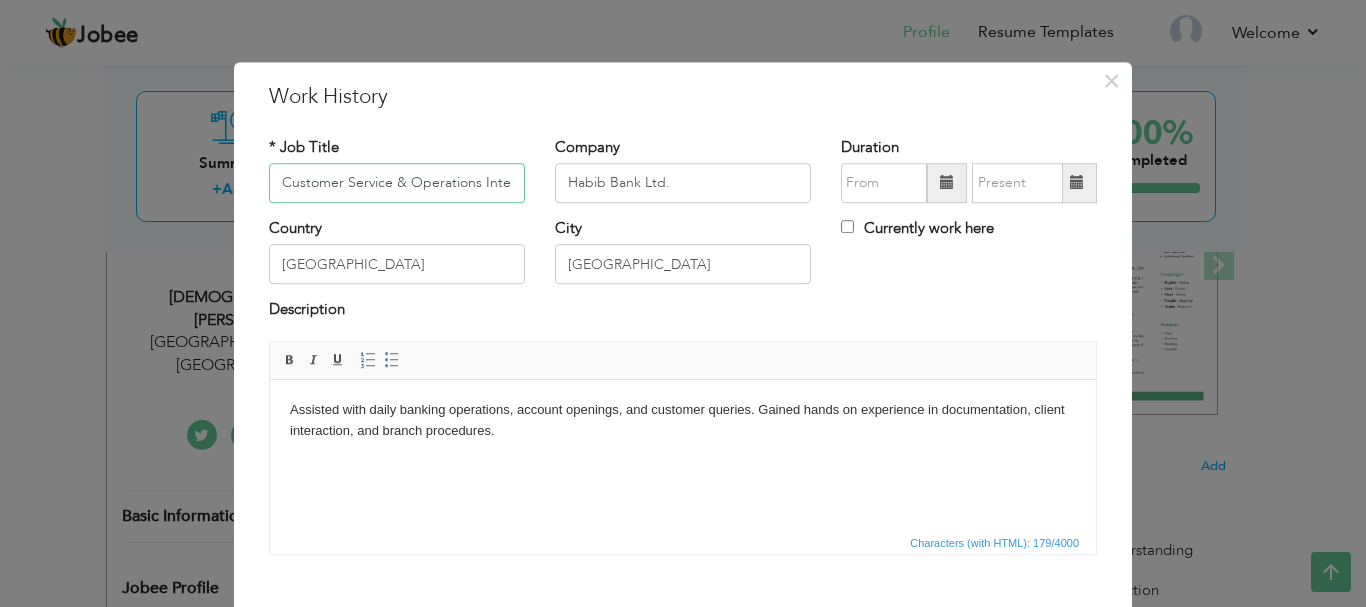 scroll, scrollTop: 0, scrollLeft: 98, axis: horizontal 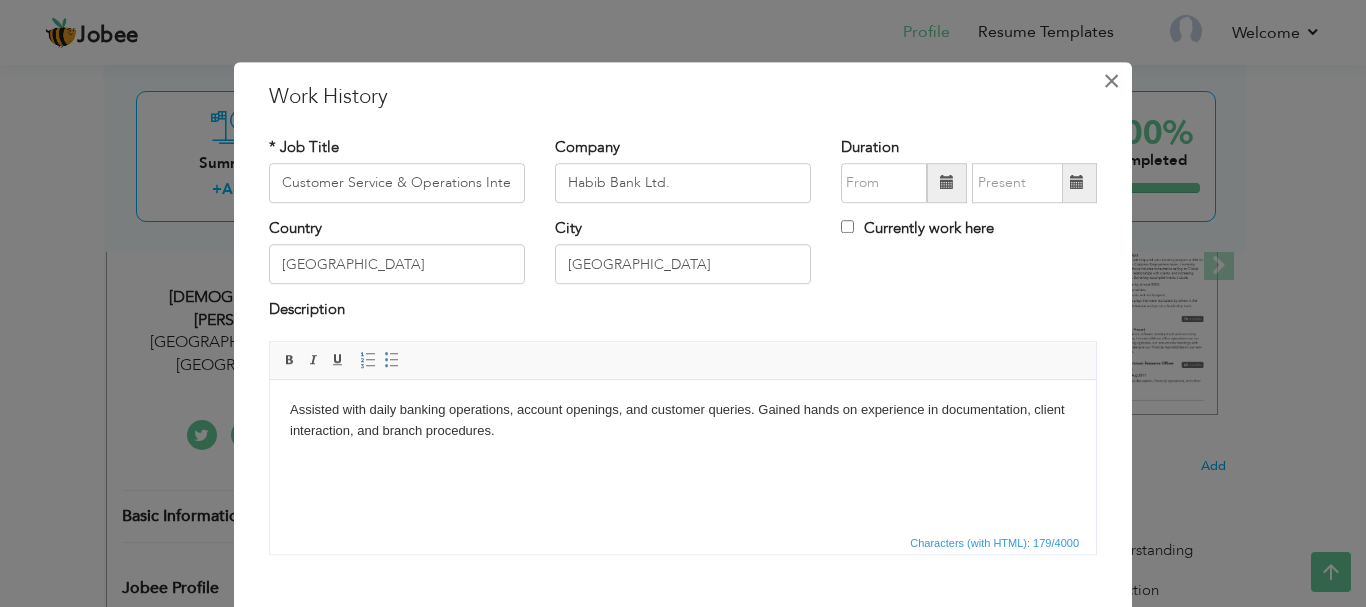 click on "×" at bounding box center (1111, 81) 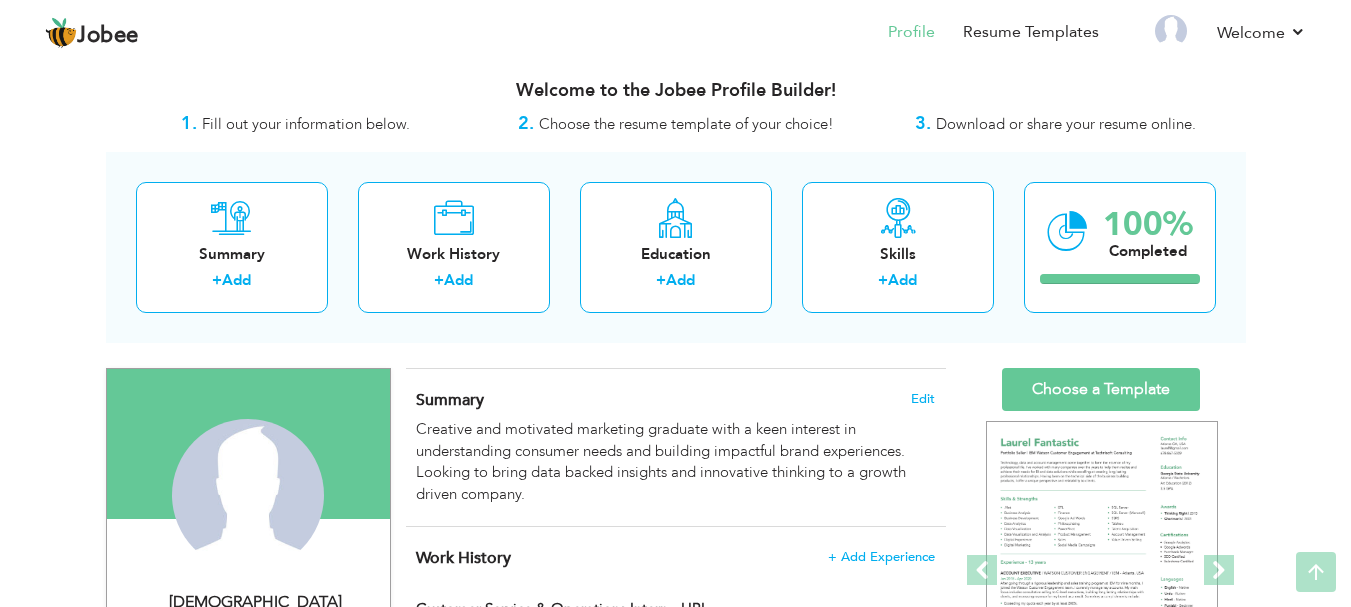 scroll, scrollTop: 0, scrollLeft: 0, axis: both 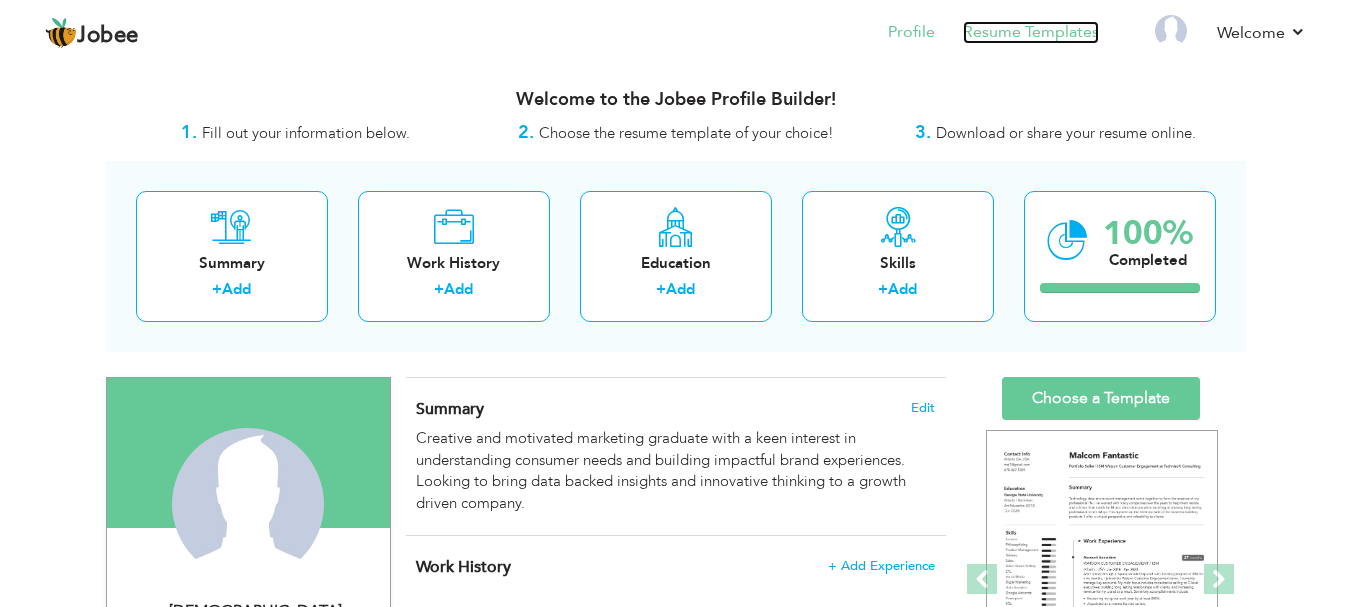 click on "Resume Templates" at bounding box center (1031, 32) 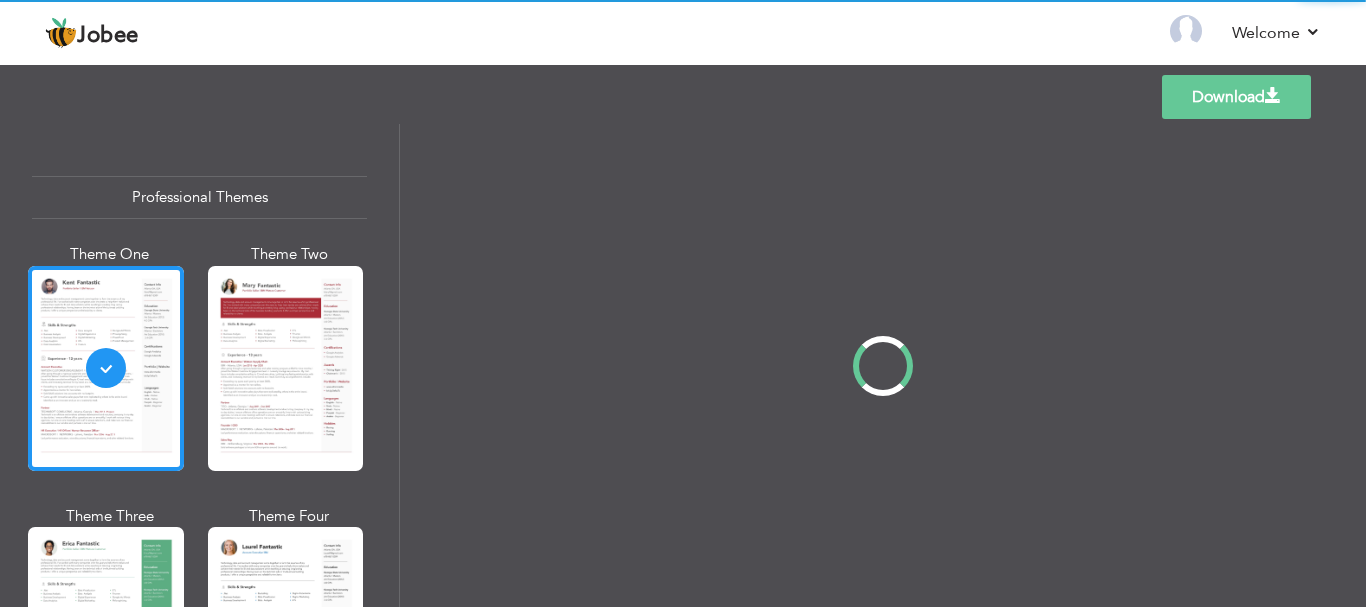 scroll, scrollTop: 0, scrollLeft: 0, axis: both 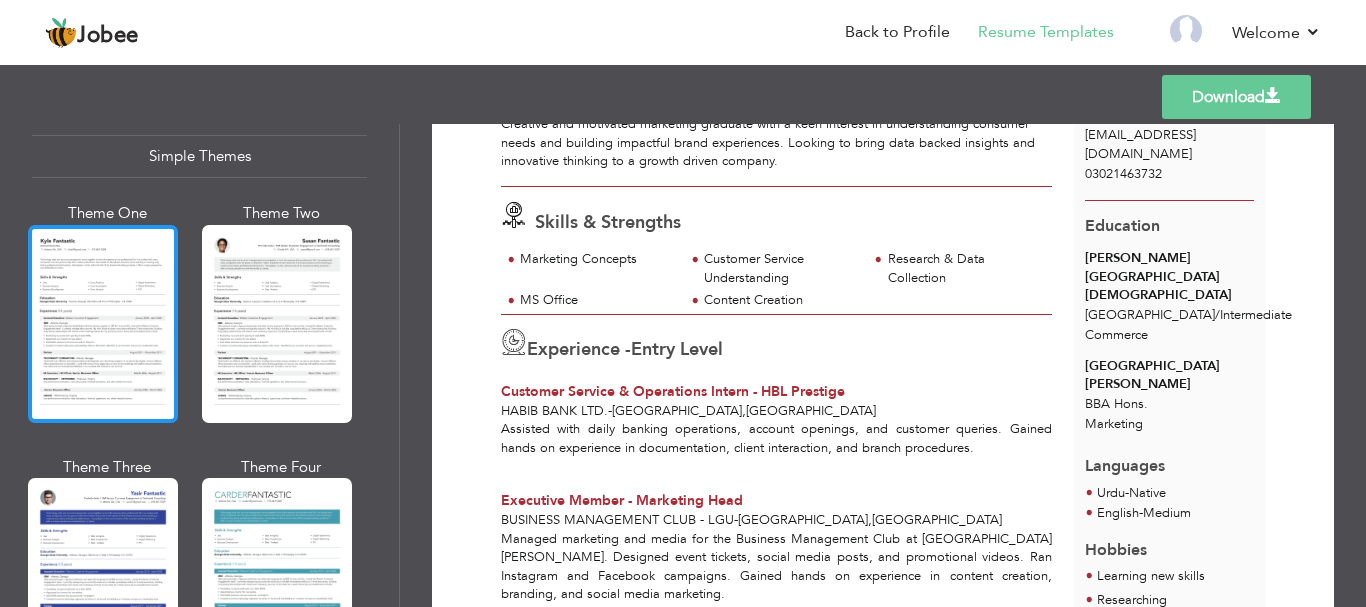 click at bounding box center (103, 324) 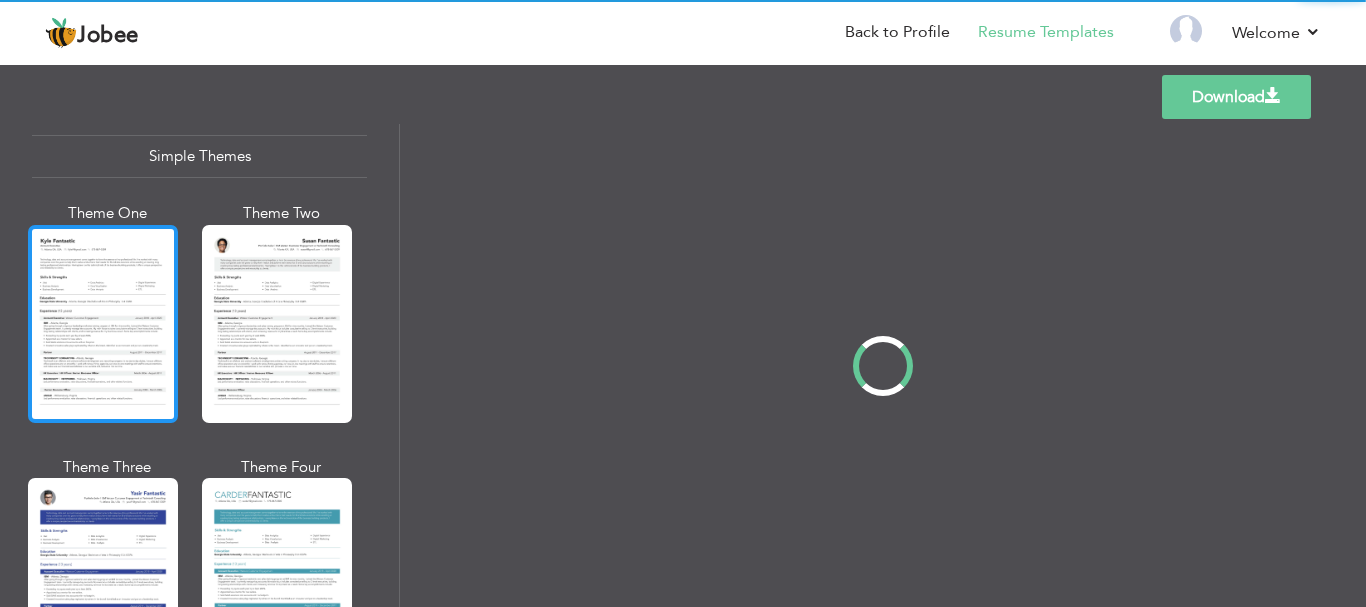 scroll, scrollTop: 0, scrollLeft: 0, axis: both 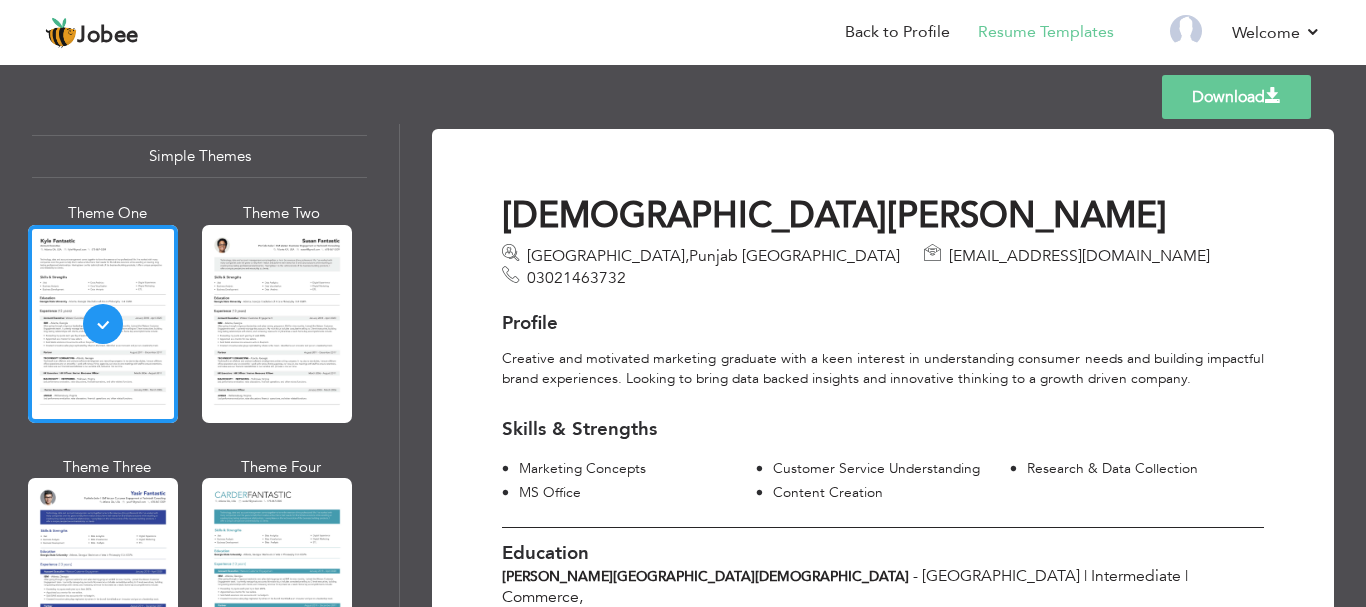 click on "," at bounding box center (687, 256) 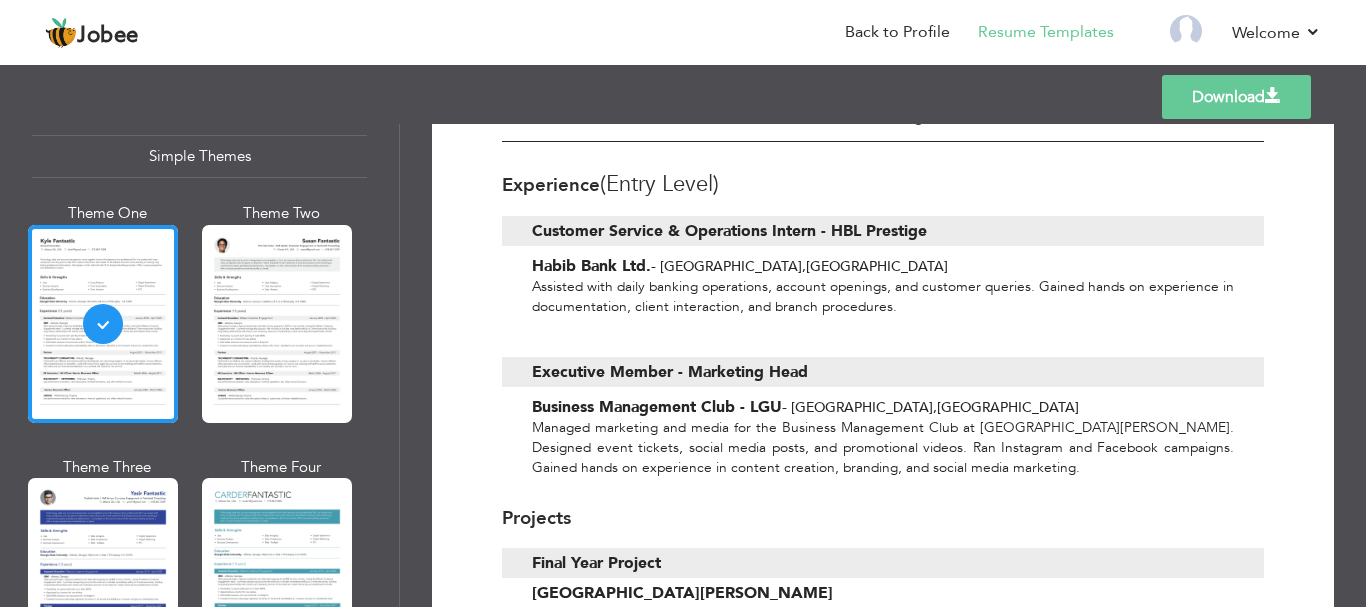 scroll, scrollTop: 500, scrollLeft: 0, axis: vertical 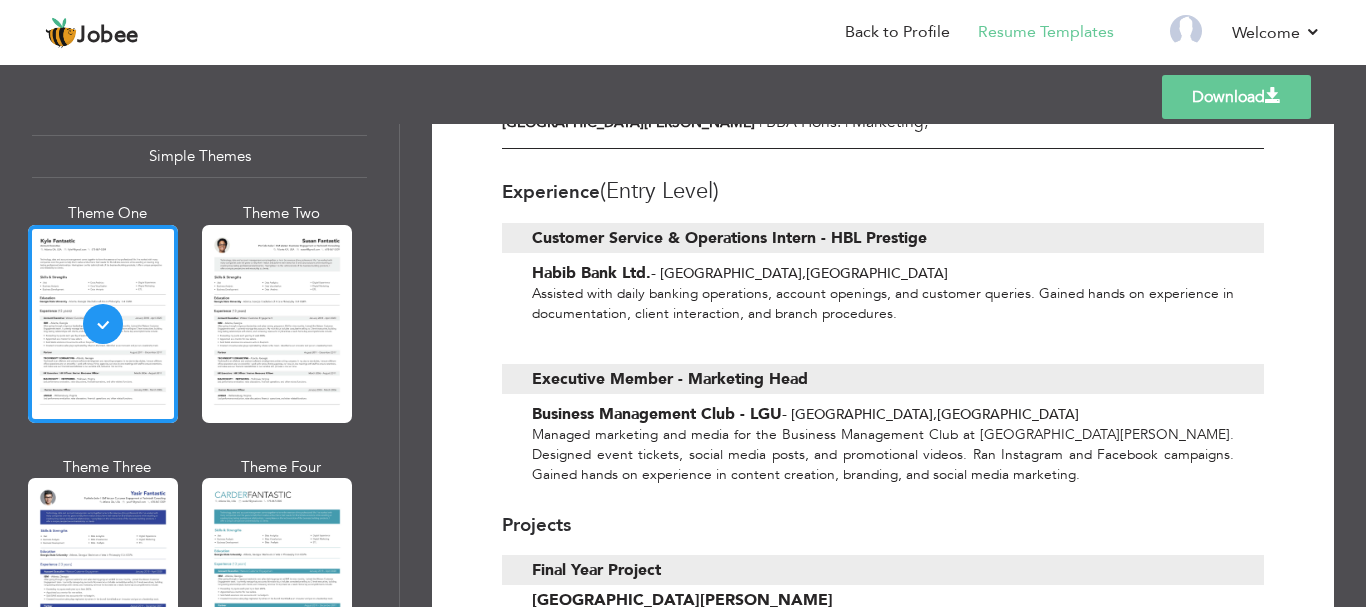 click on "Executive Member - Marketing Head
Business Management Club - [GEOGRAPHIC_DATA]
-
[GEOGRAPHIC_DATA] ,  [GEOGRAPHIC_DATA]
Managed marketing and media for the Business Management Club at [GEOGRAPHIC_DATA][PERSON_NAME]. Designed event tickets, social media posts, and promotional videos. Ran Instagram and Facebook campaigns. Gained hands on experience in content creation, branding, and social media marketing." at bounding box center [883, 419] 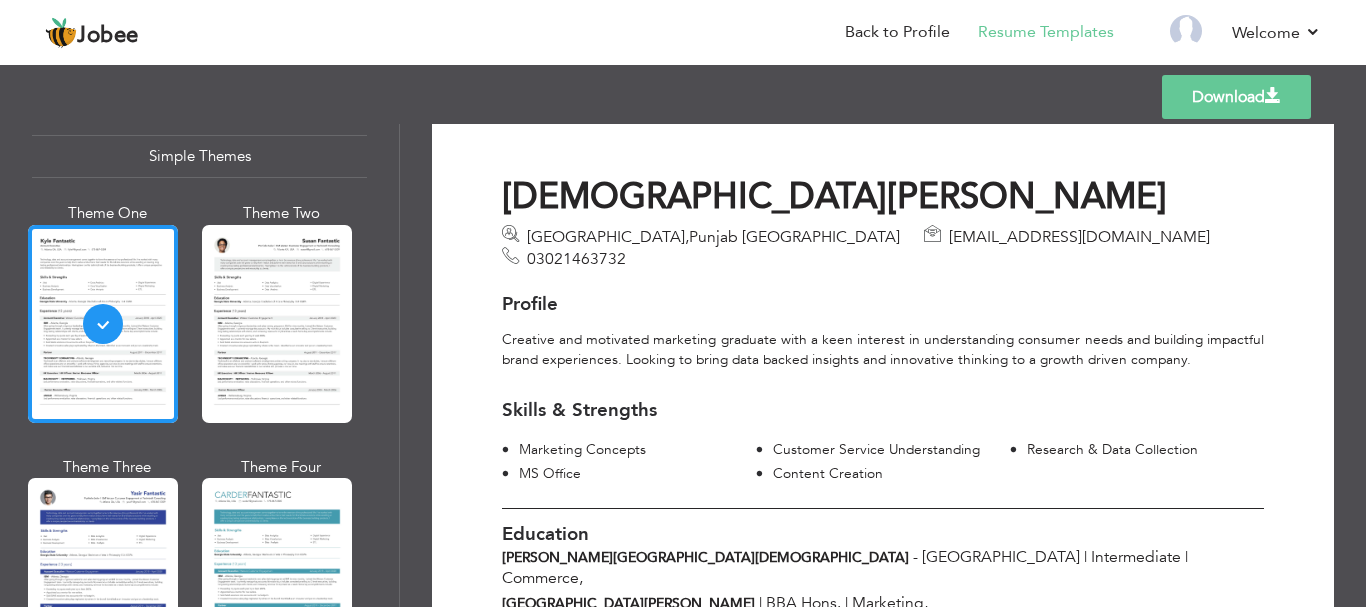 scroll, scrollTop: 0, scrollLeft: 0, axis: both 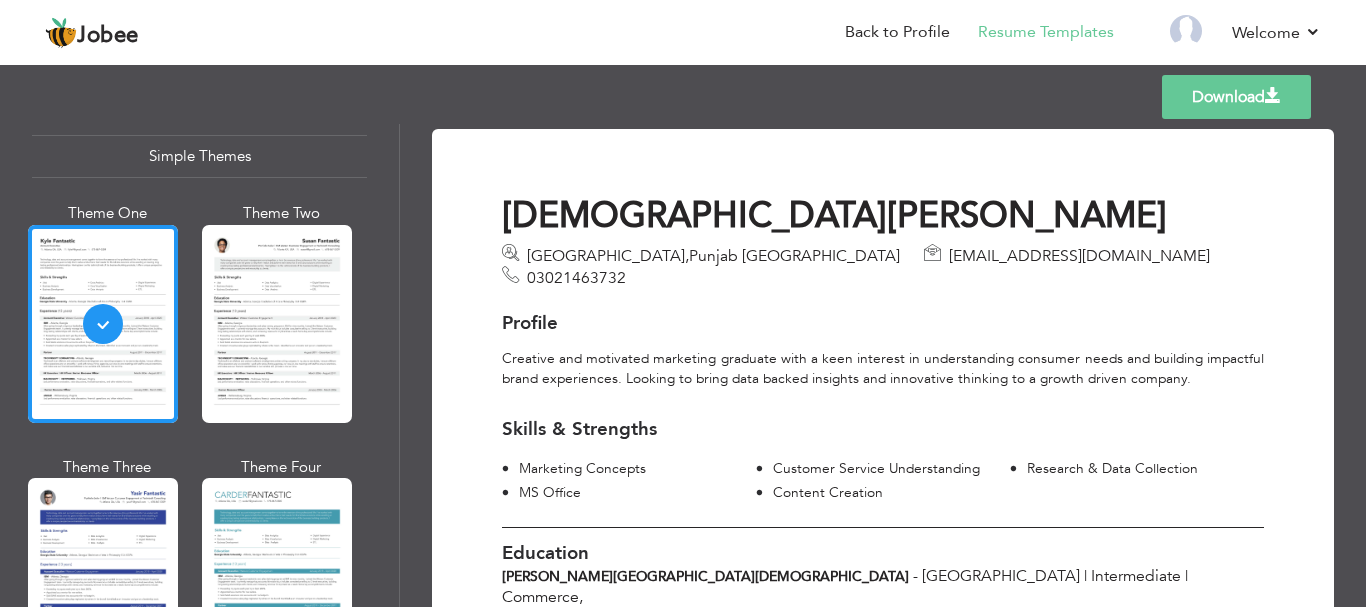 click on "Profile" at bounding box center (883, 318) 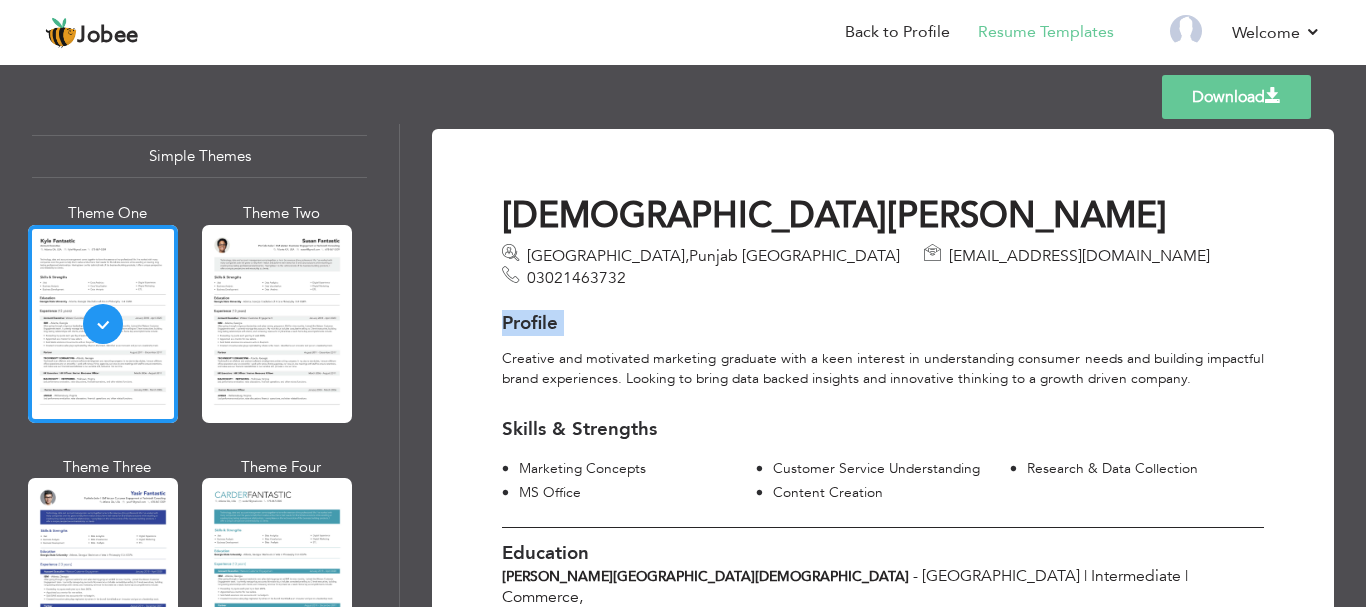 click on "Profile" at bounding box center (883, 318) 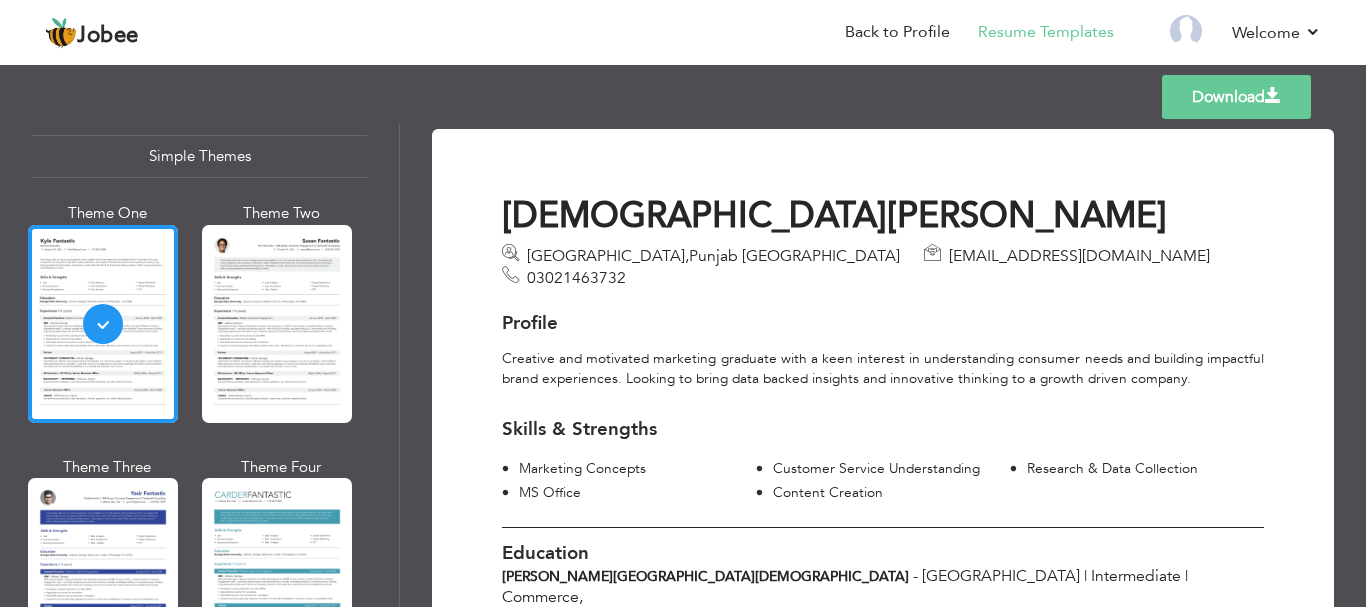 click on "Profile" at bounding box center [883, 318] 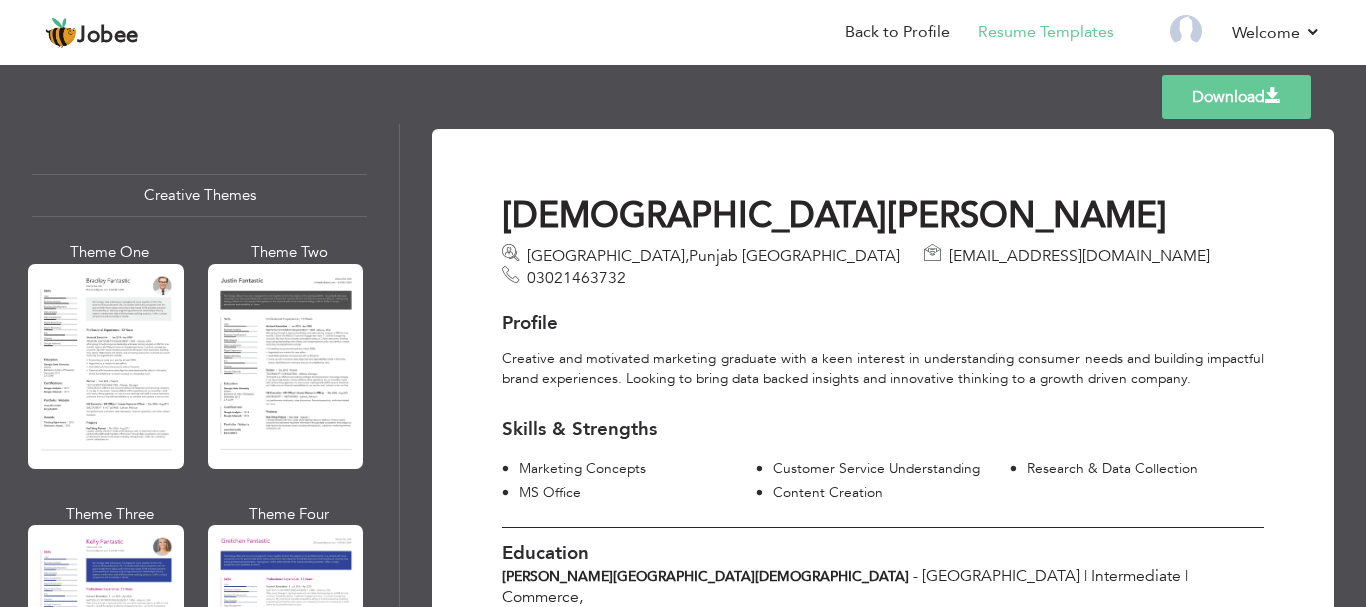 scroll, scrollTop: 2340, scrollLeft: 0, axis: vertical 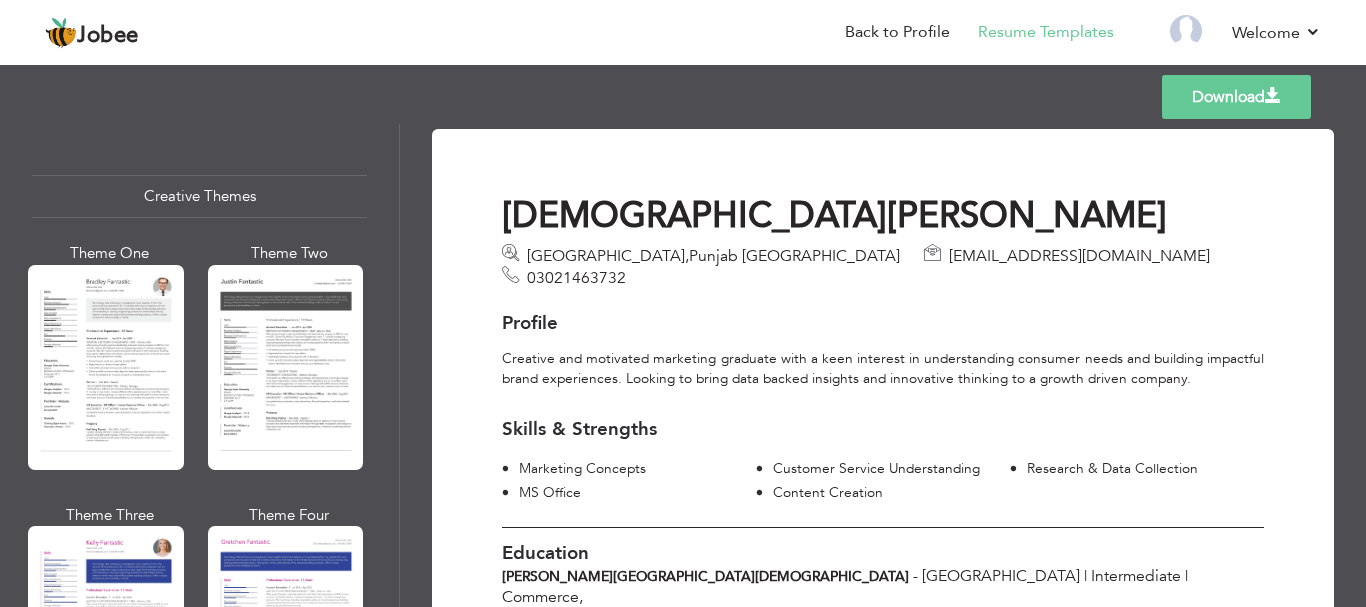 click at bounding box center (286, 367) 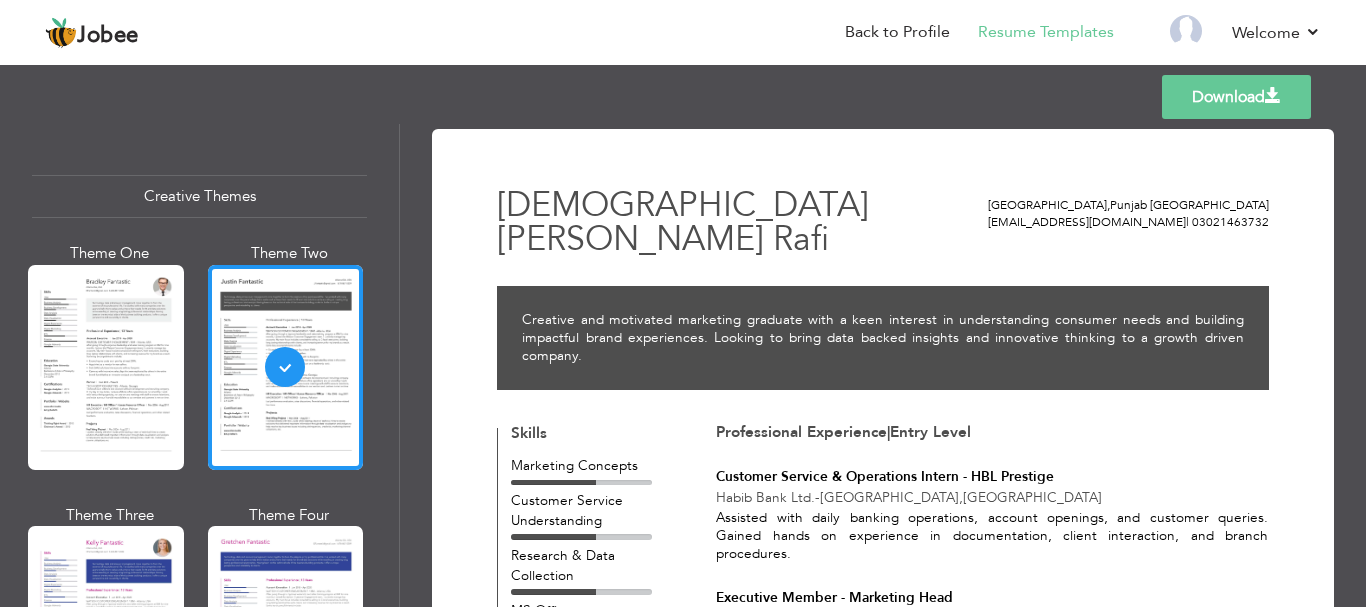 click at bounding box center [106, 367] 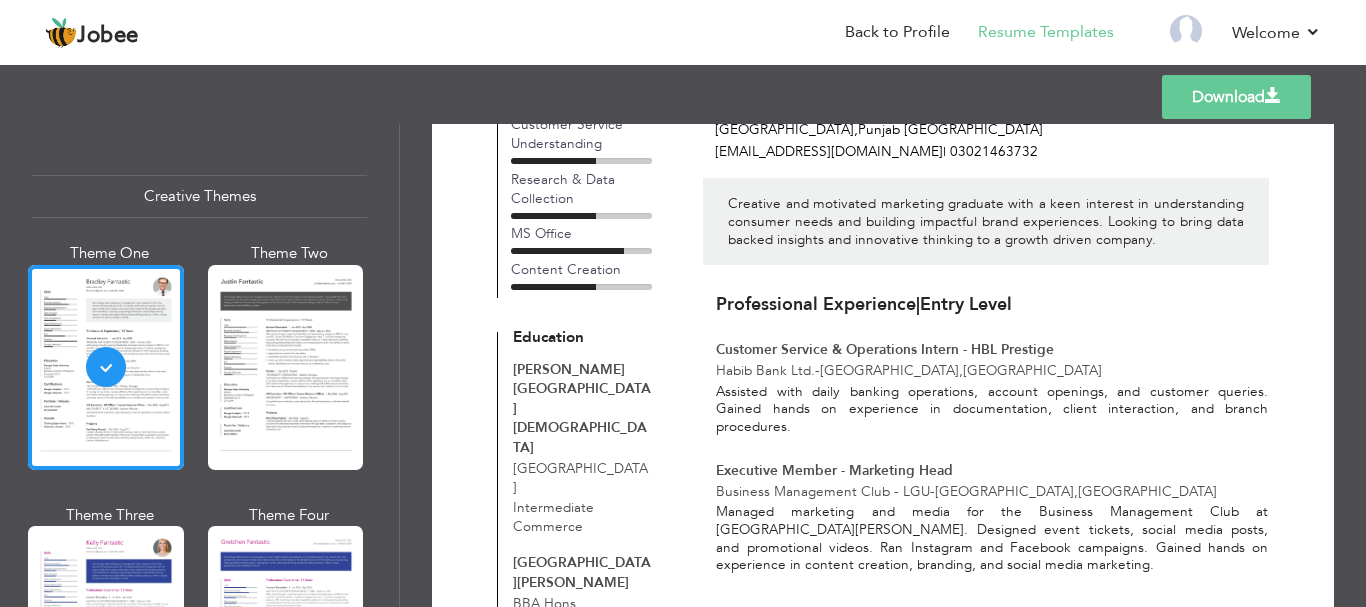 scroll, scrollTop: 0, scrollLeft: 0, axis: both 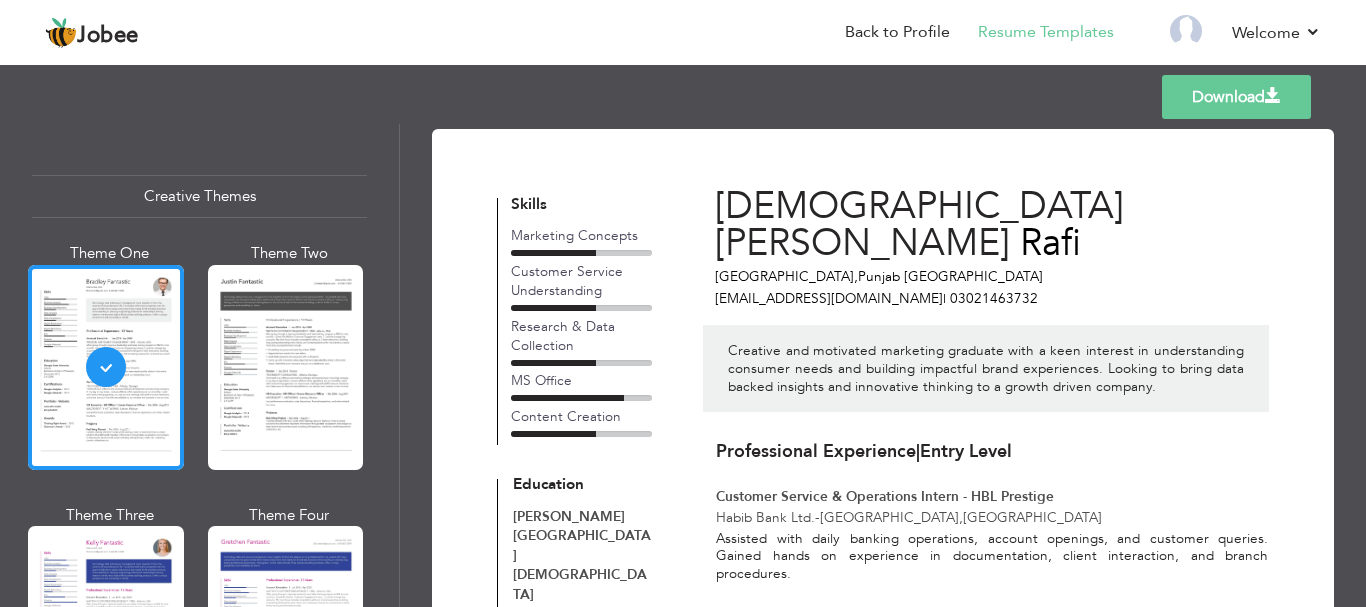 click on "Download" at bounding box center [1236, 97] 